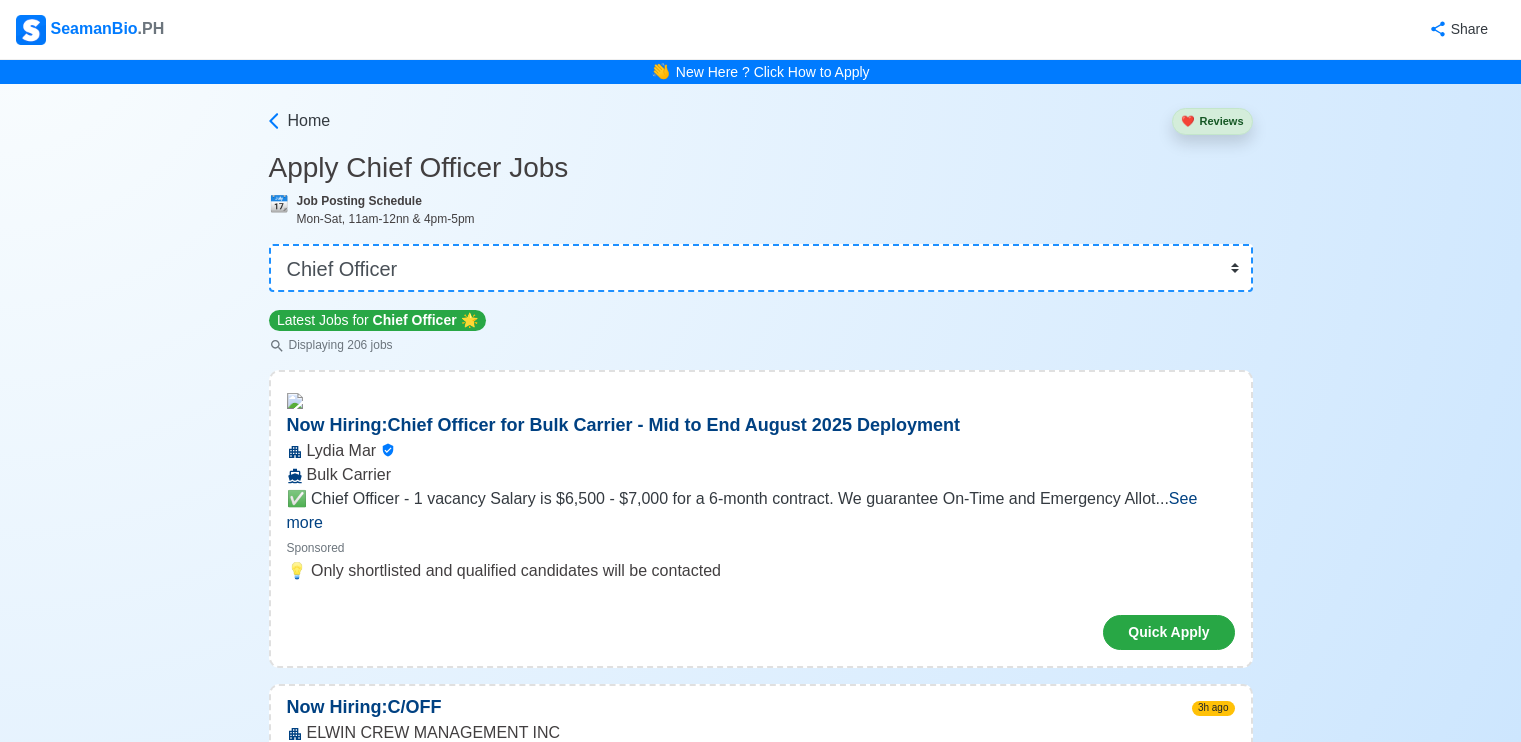 select on "Chief Officer" 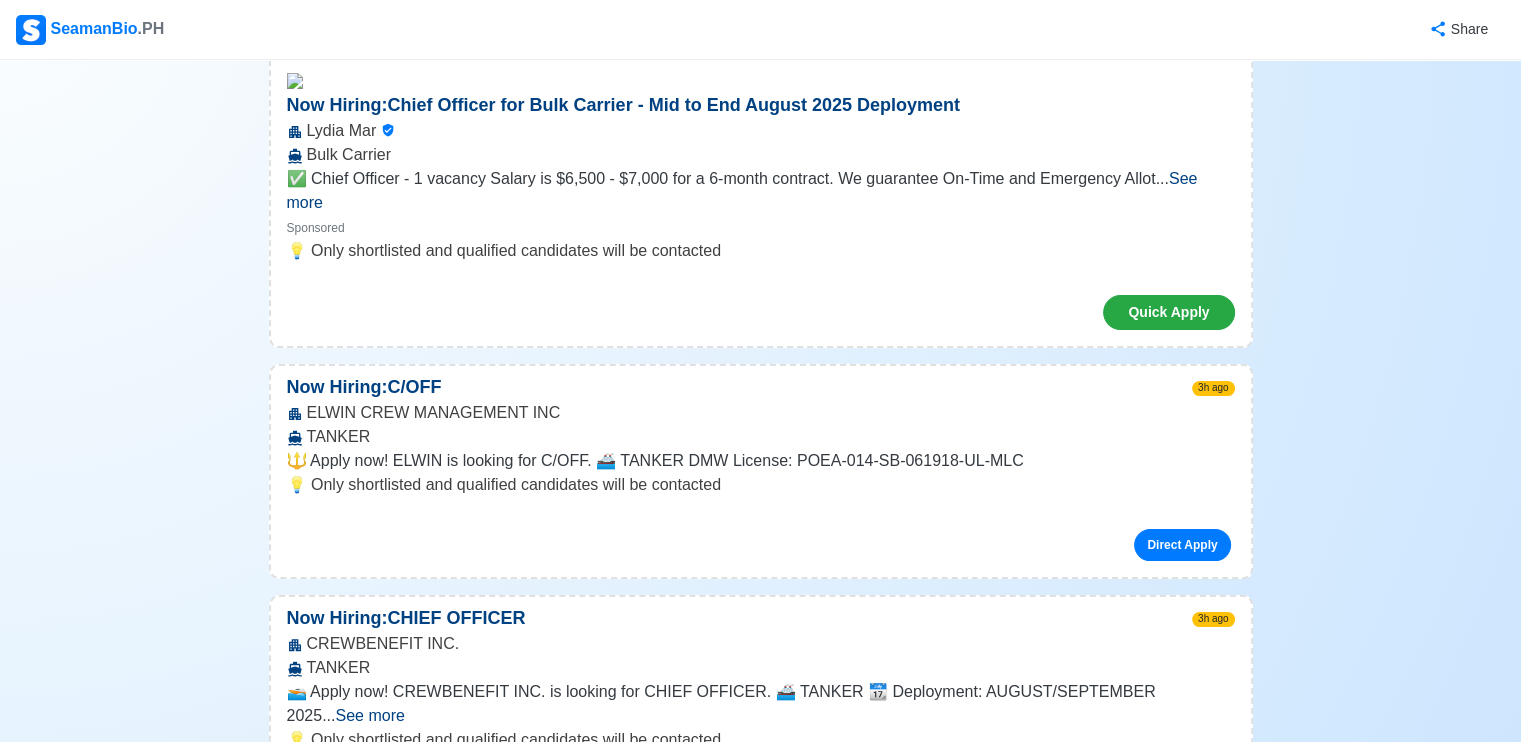 scroll, scrollTop: 360, scrollLeft: 0, axis: vertical 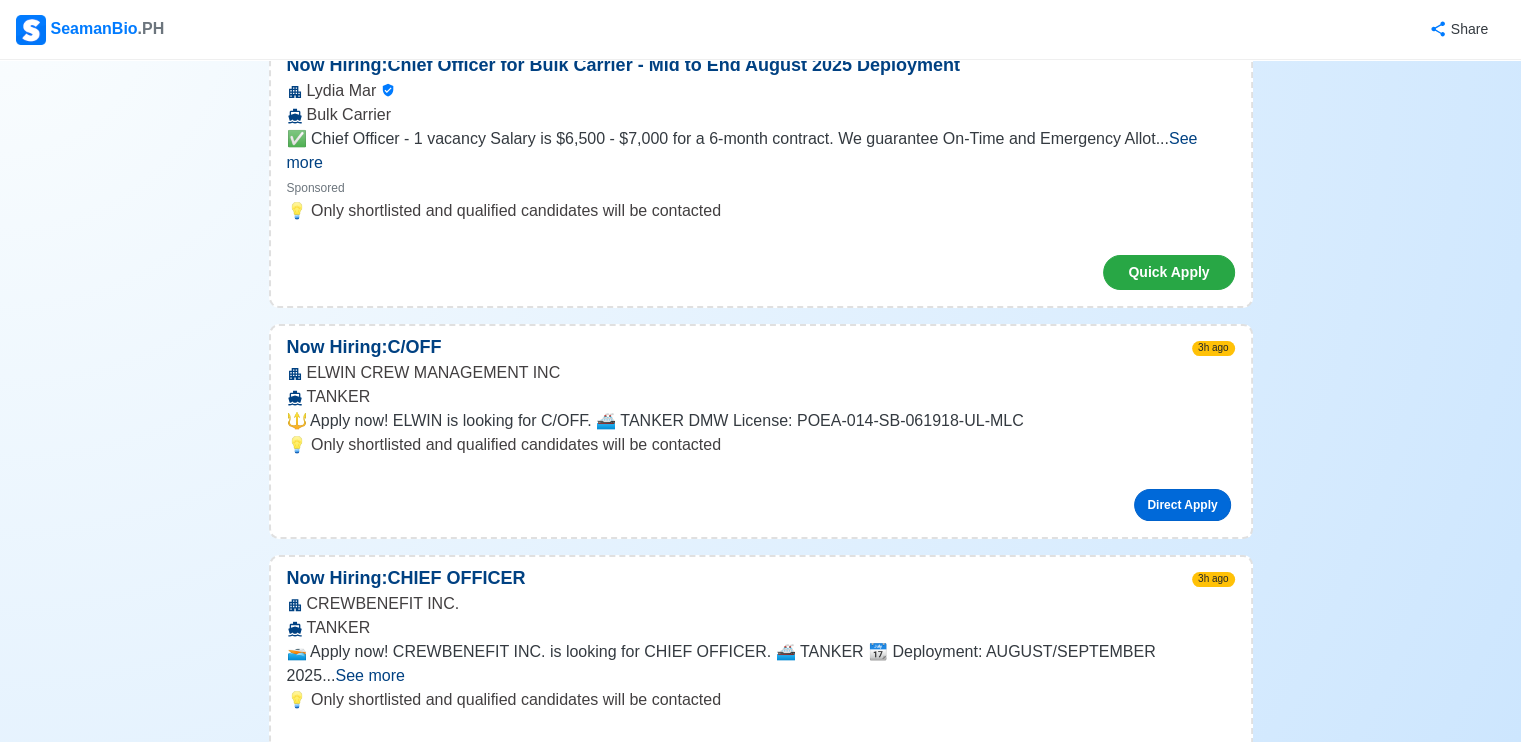 click on "Direct Apply" at bounding box center [1182, 505] 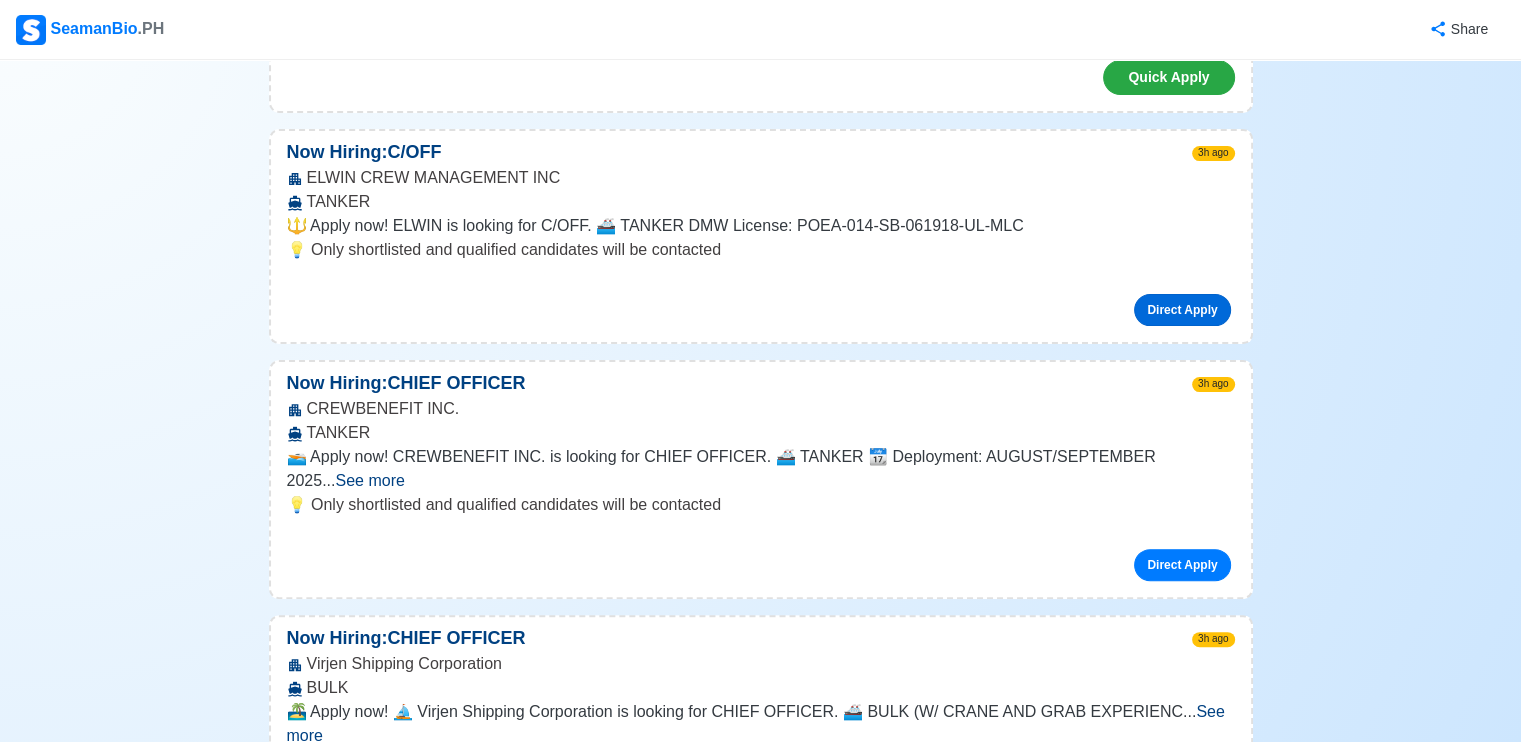 scroll, scrollTop: 560, scrollLeft: 0, axis: vertical 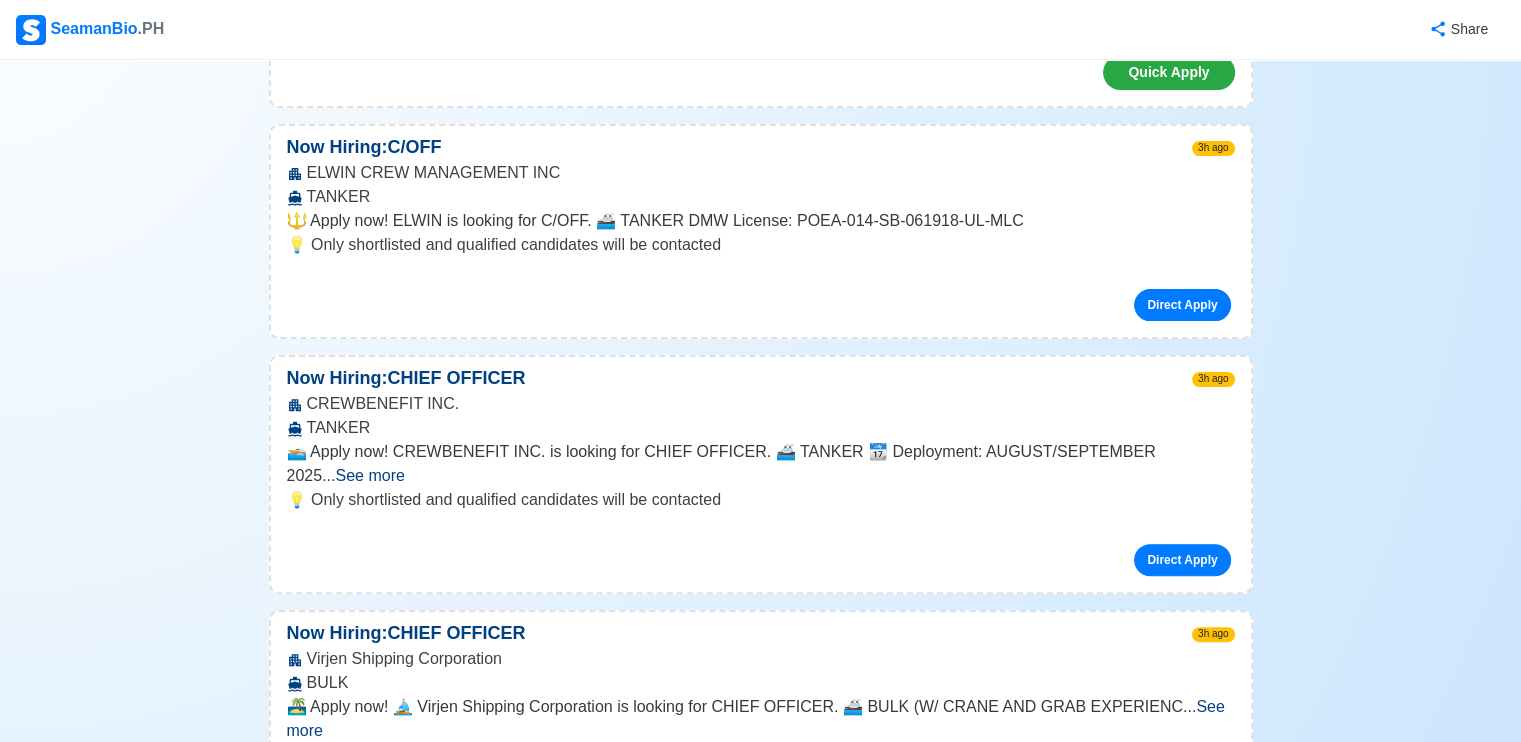 click on "See more" at bounding box center (369, 475) 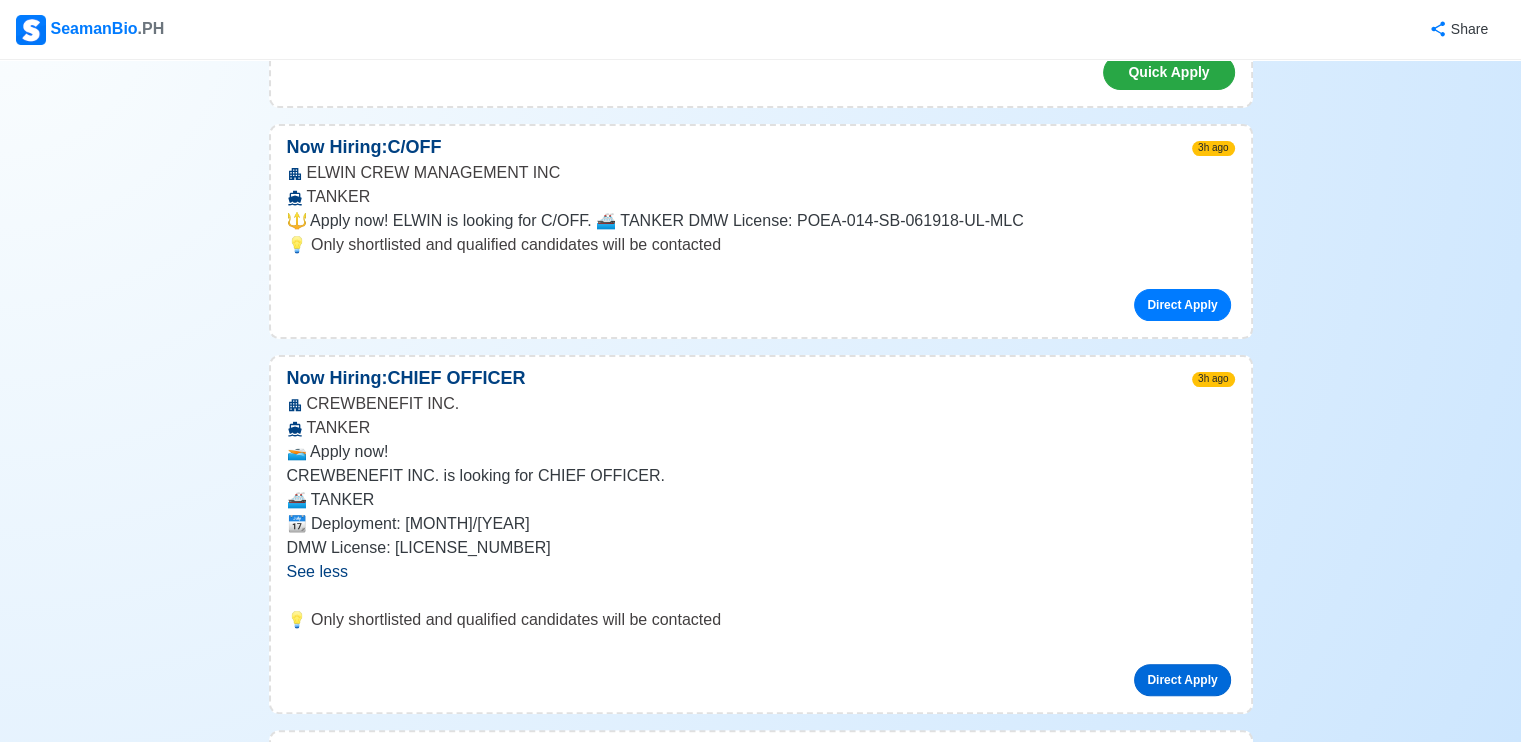 click on "Direct Apply" at bounding box center [1182, 680] 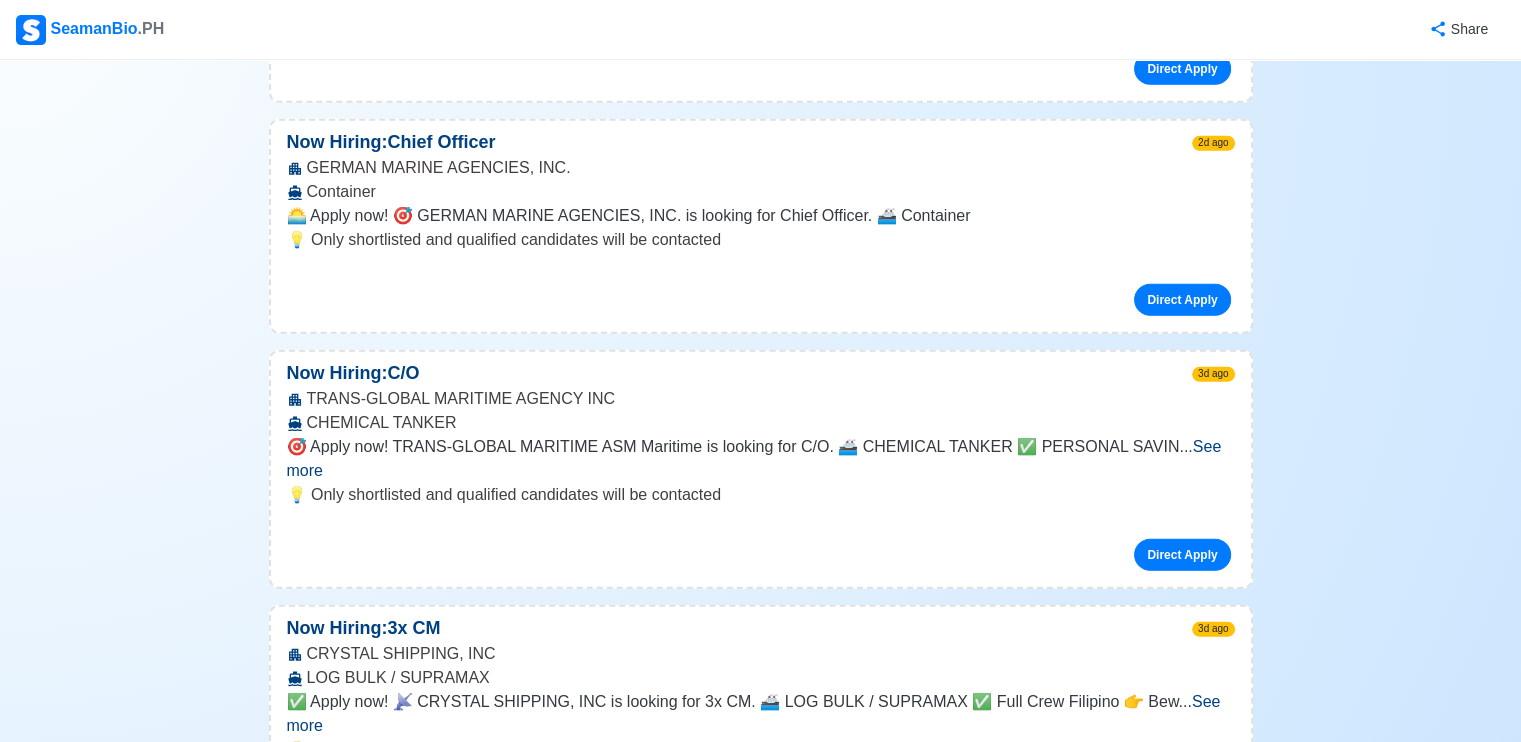 scroll, scrollTop: 5440, scrollLeft: 0, axis: vertical 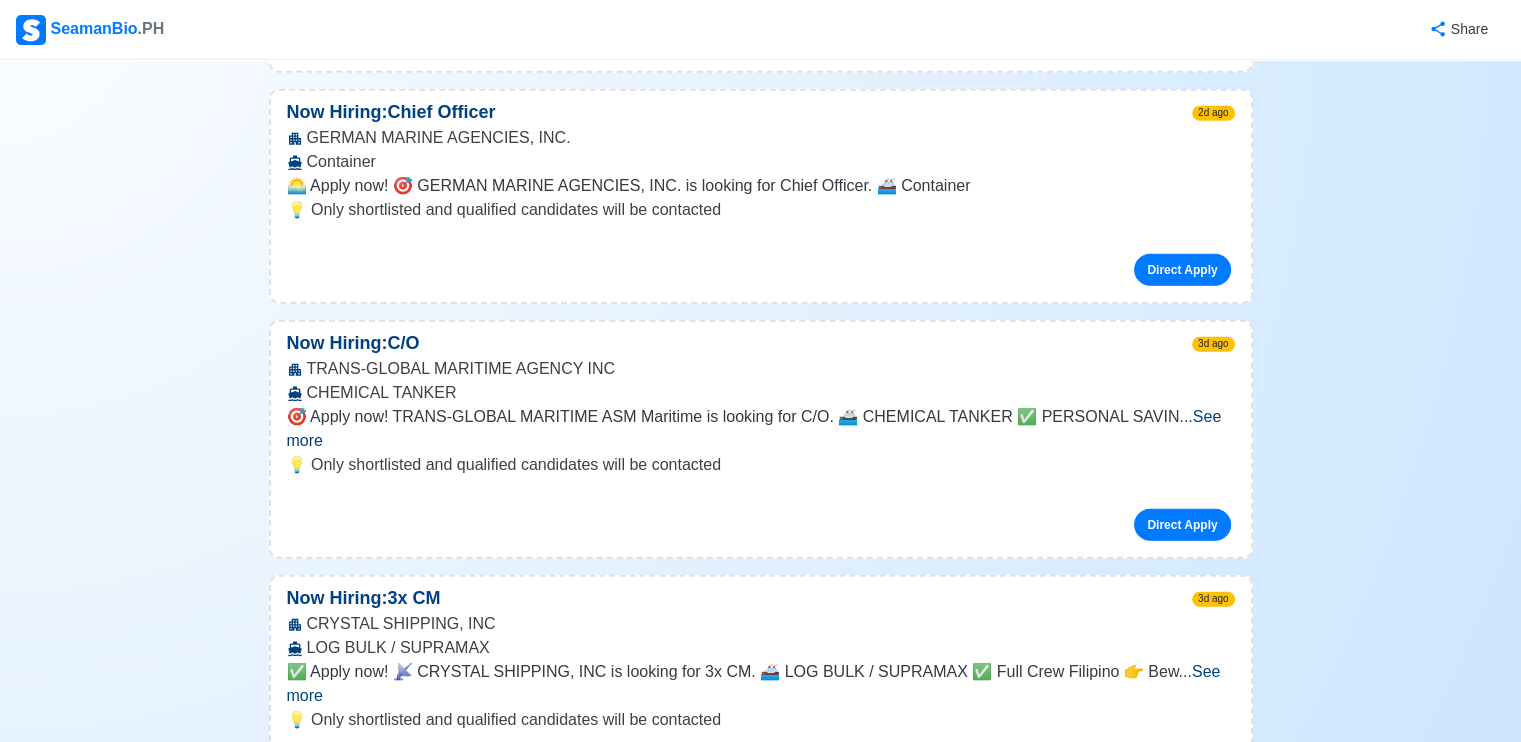 click on "See more" at bounding box center (403, 950) 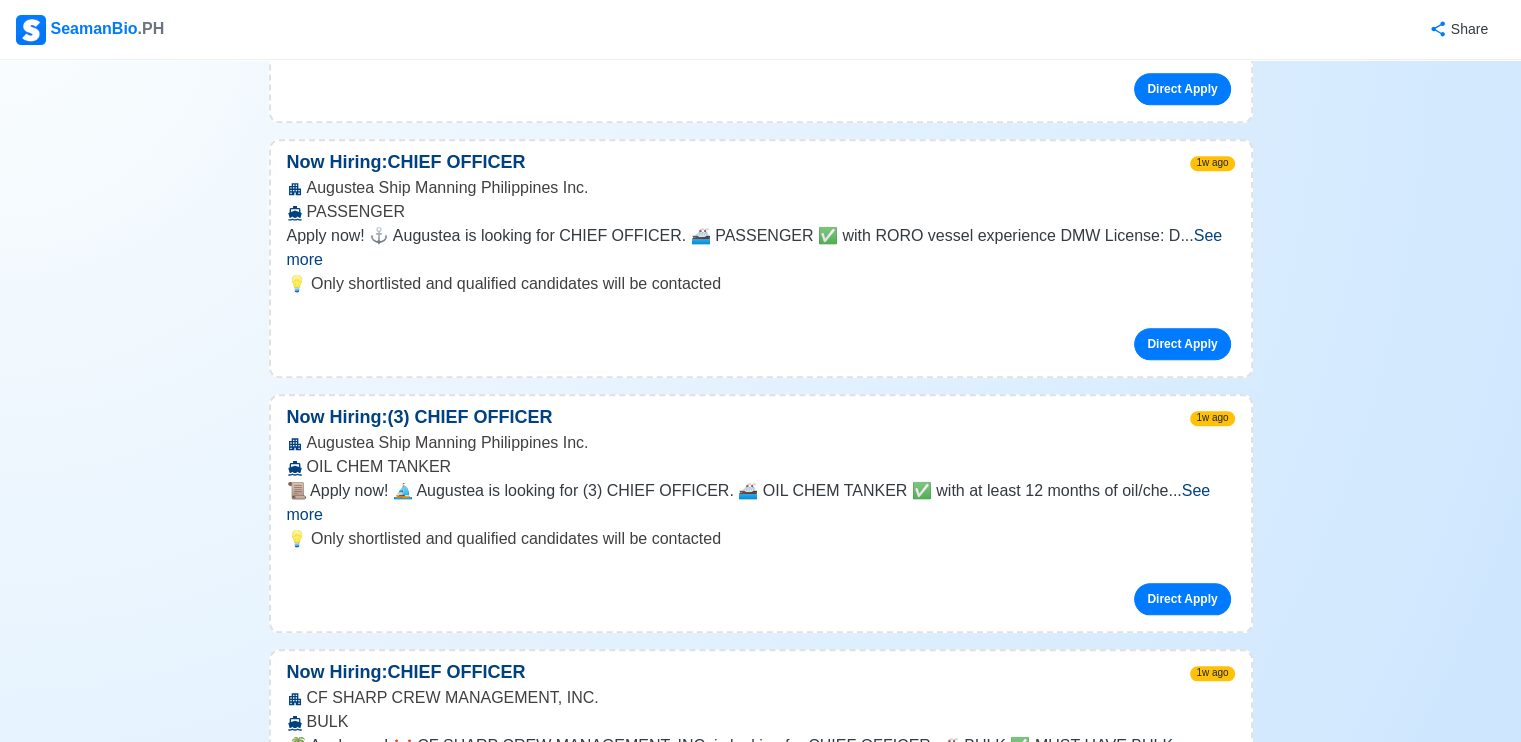 scroll, scrollTop: 9560, scrollLeft: 0, axis: vertical 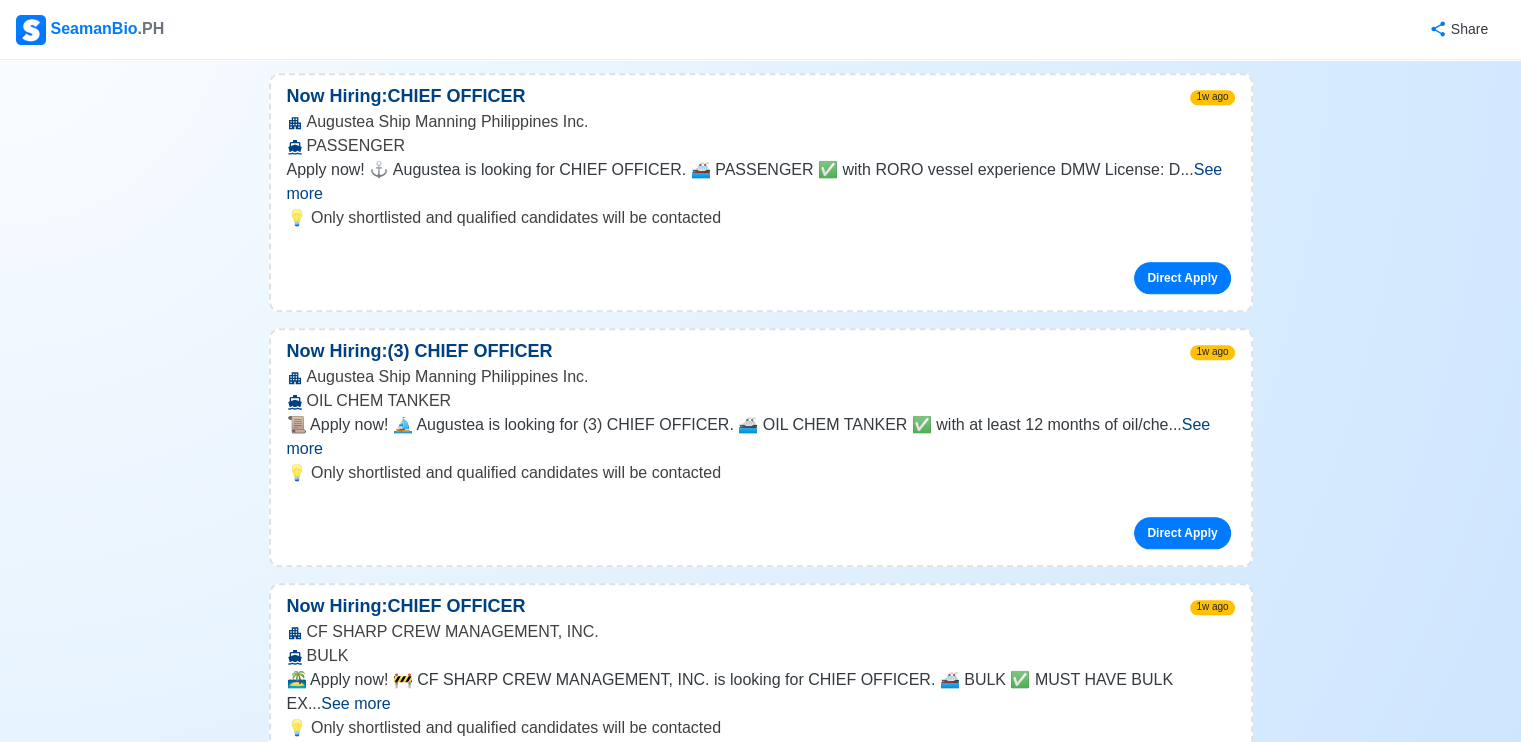 click on "Direct Apply" at bounding box center [1182, 1274] 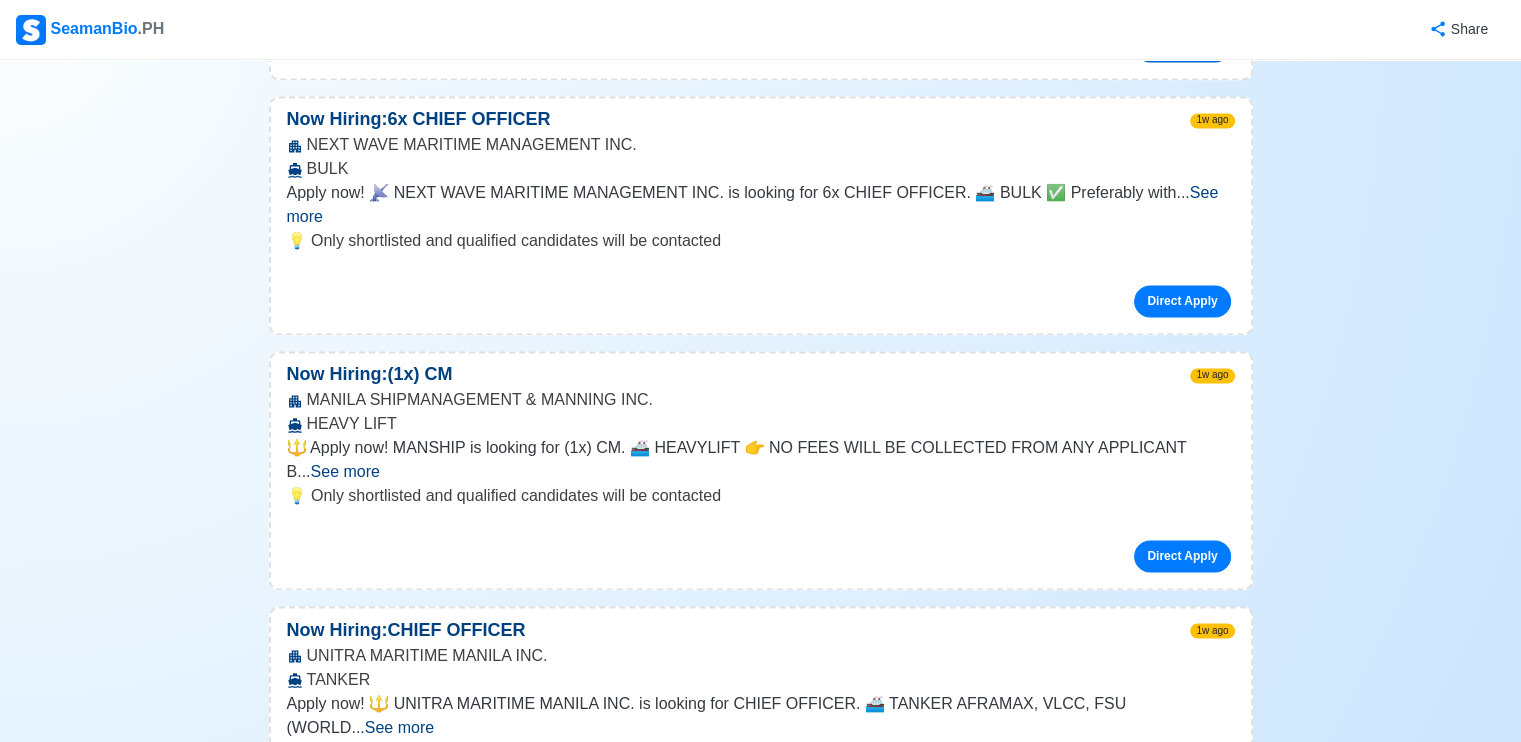 scroll, scrollTop: 10857, scrollLeft: 0, axis: vertical 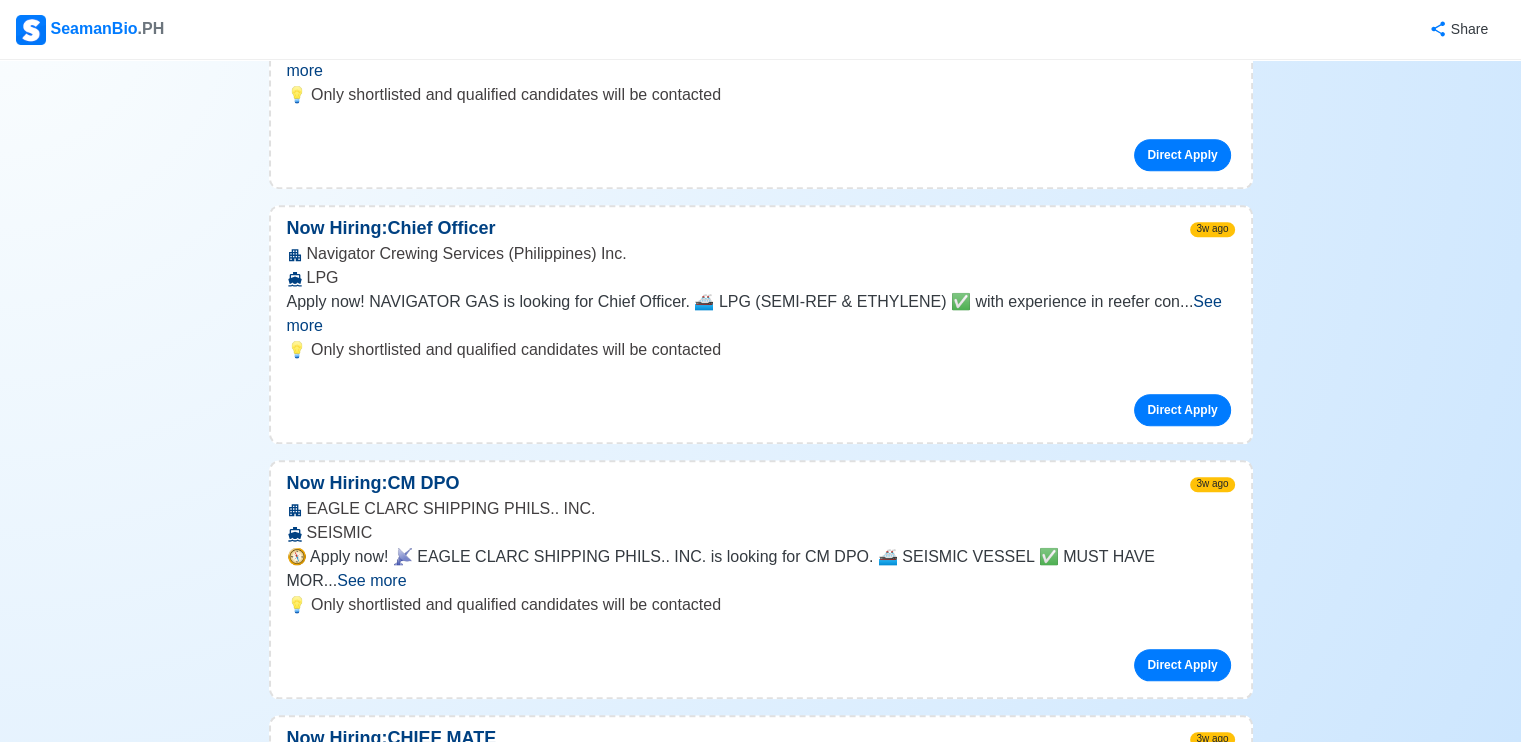 click on "See more" at bounding box center (756, 3046) 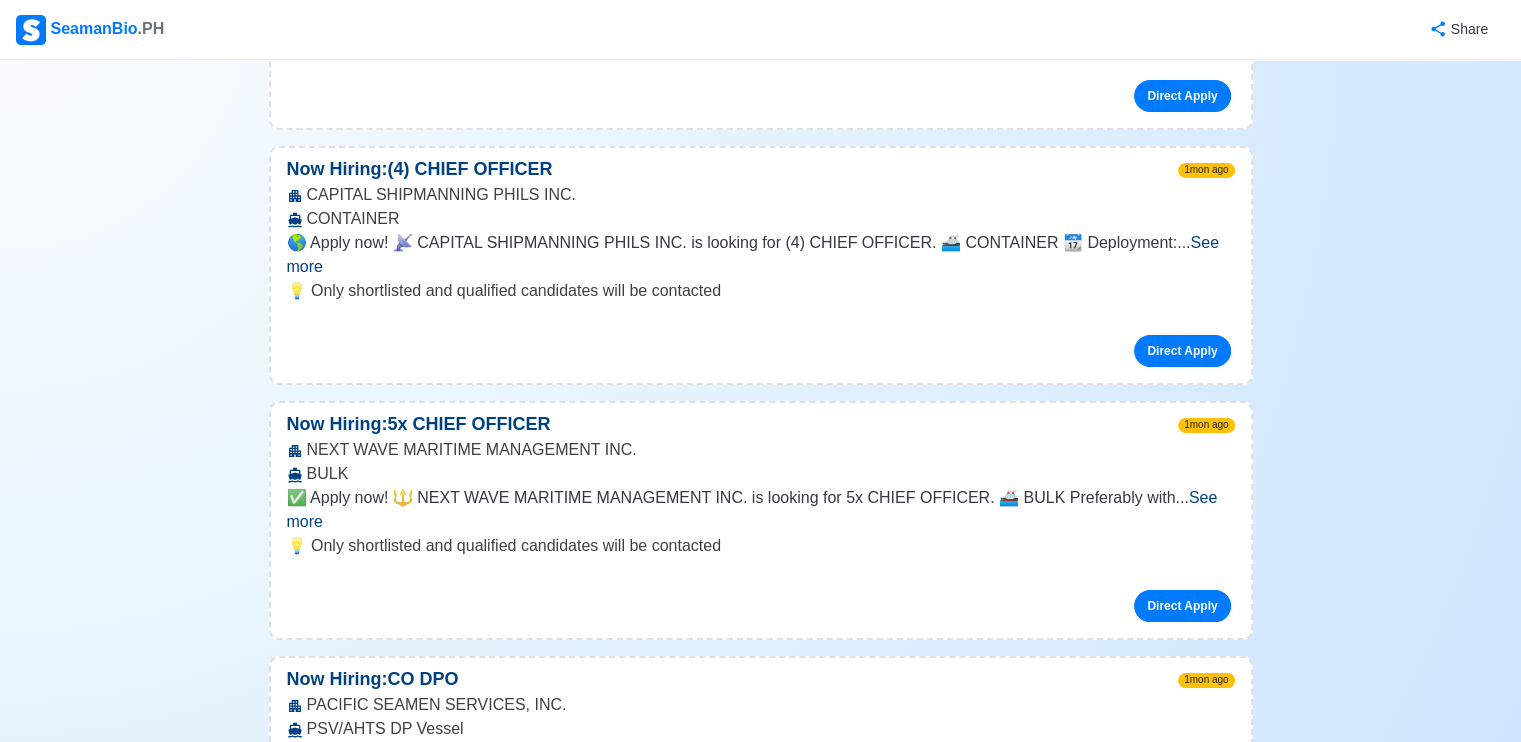 scroll, scrollTop: 46810, scrollLeft: 0, axis: vertical 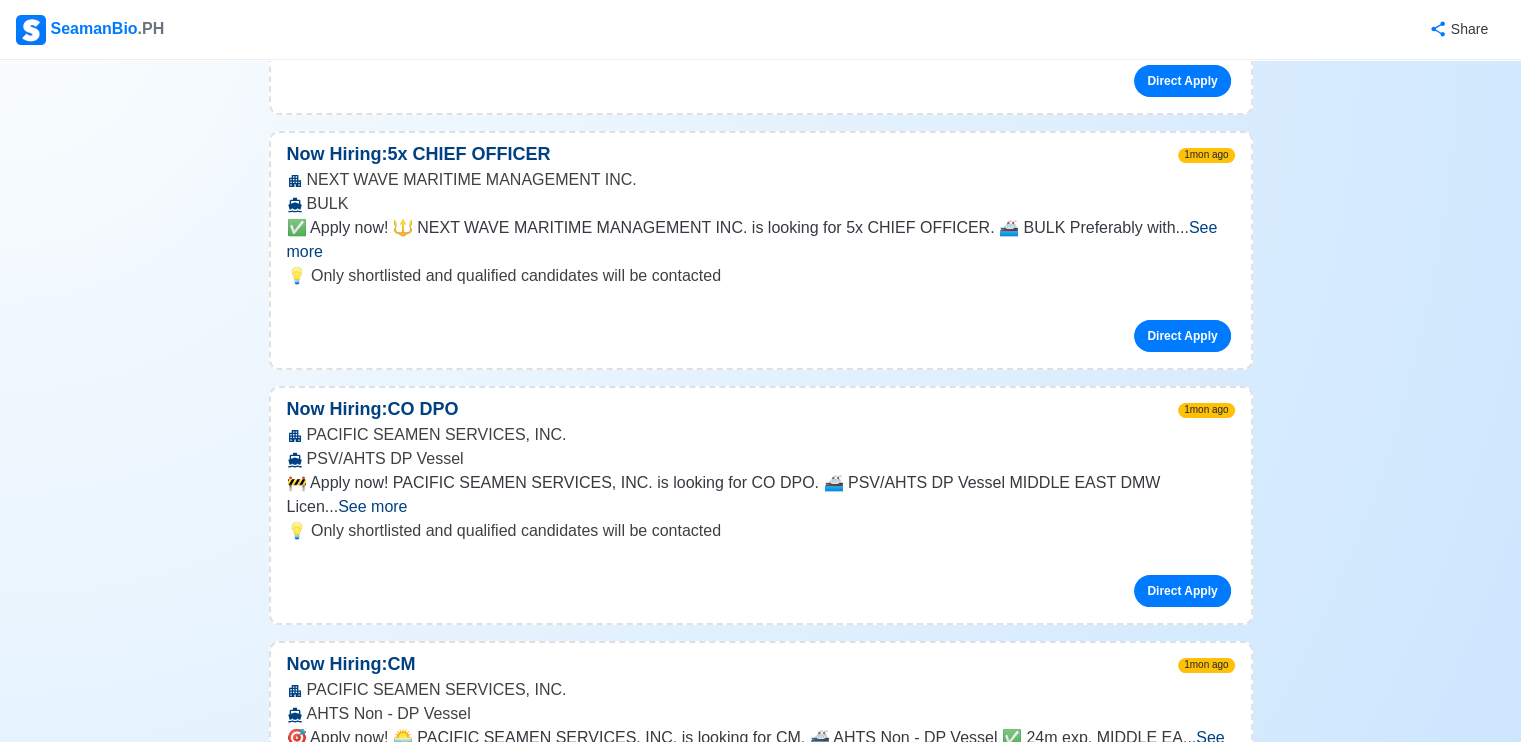 click on "Back to Home" at bounding box center [760, 4775] 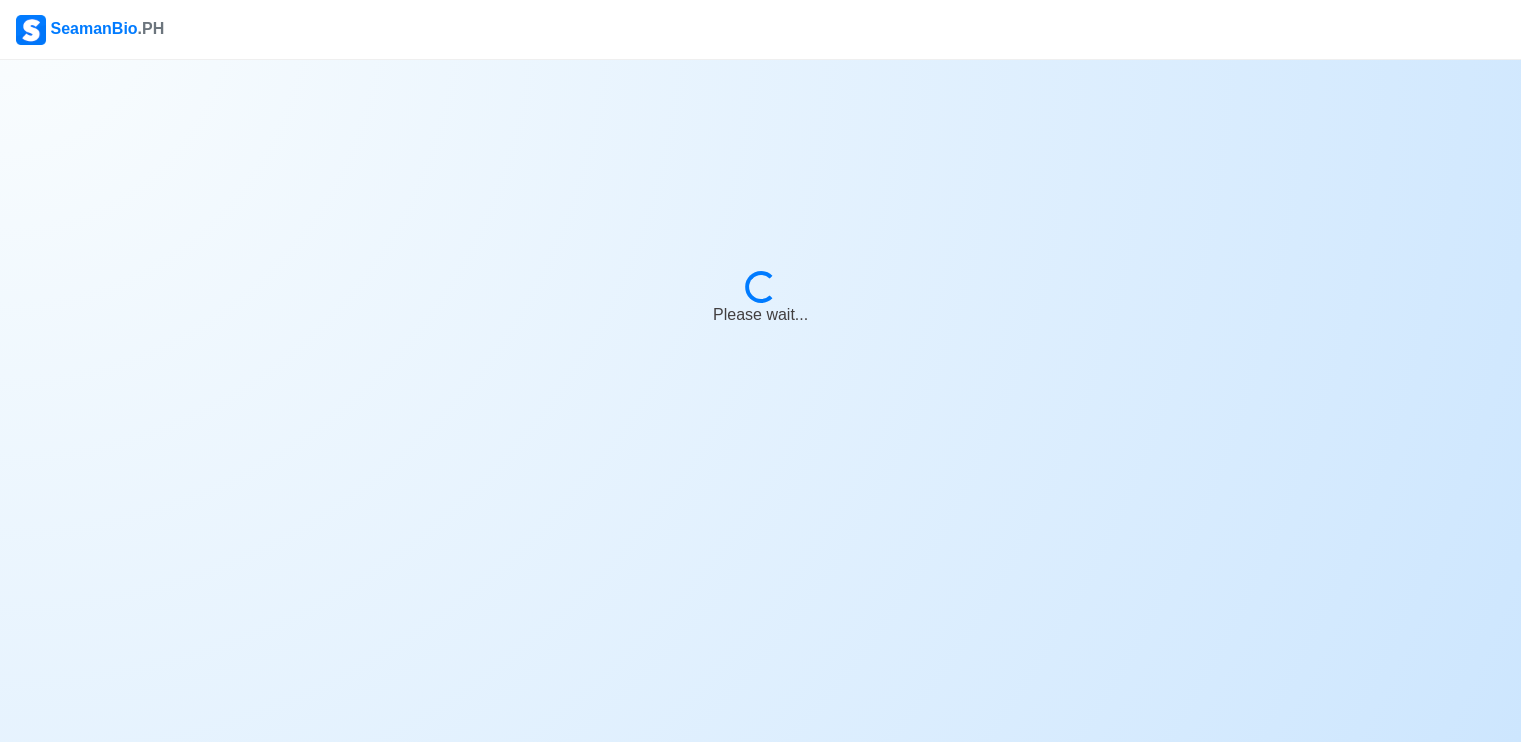scroll, scrollTop: 0, scrollLeft: 0, axis: both 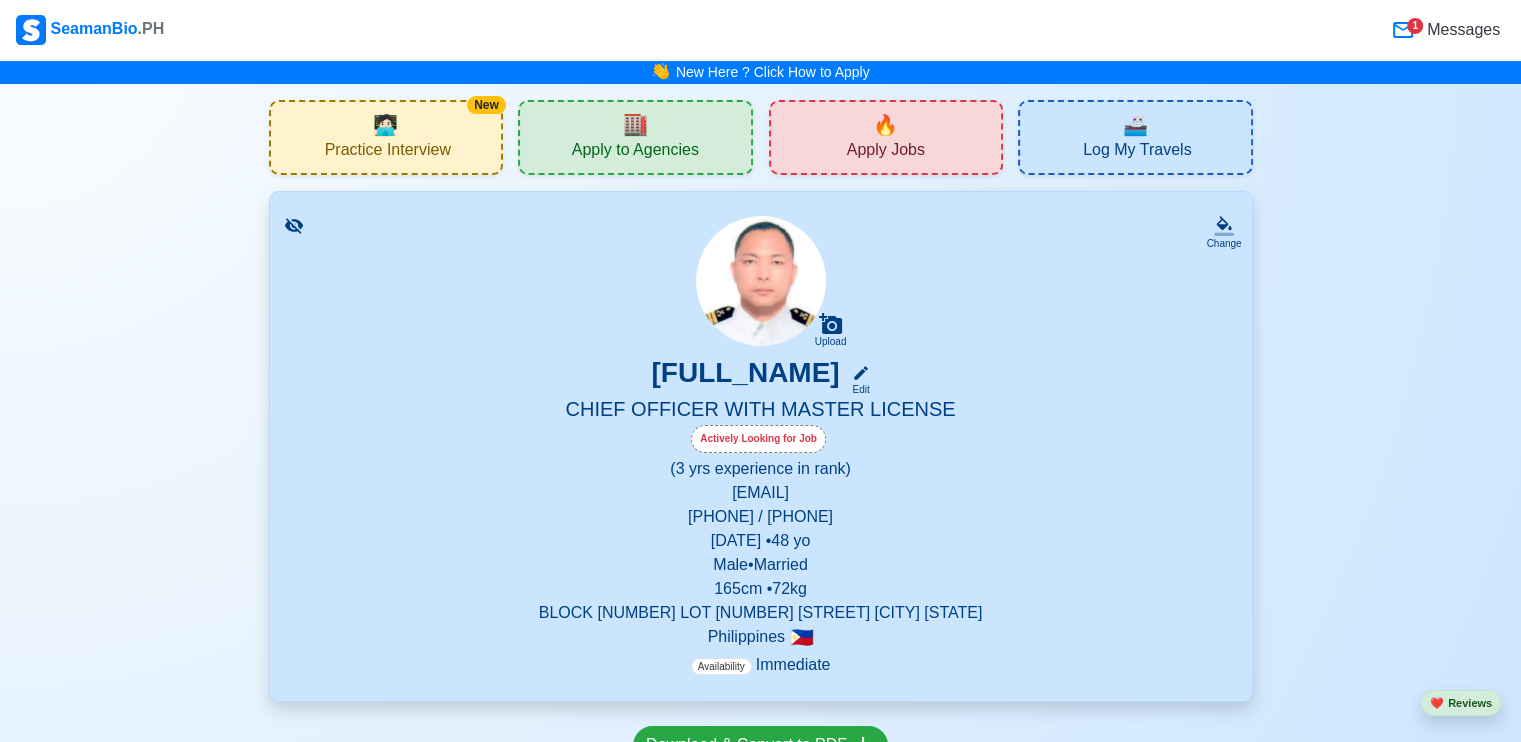 click on "Actively Looking for Job" at bounding box center [758, 439] 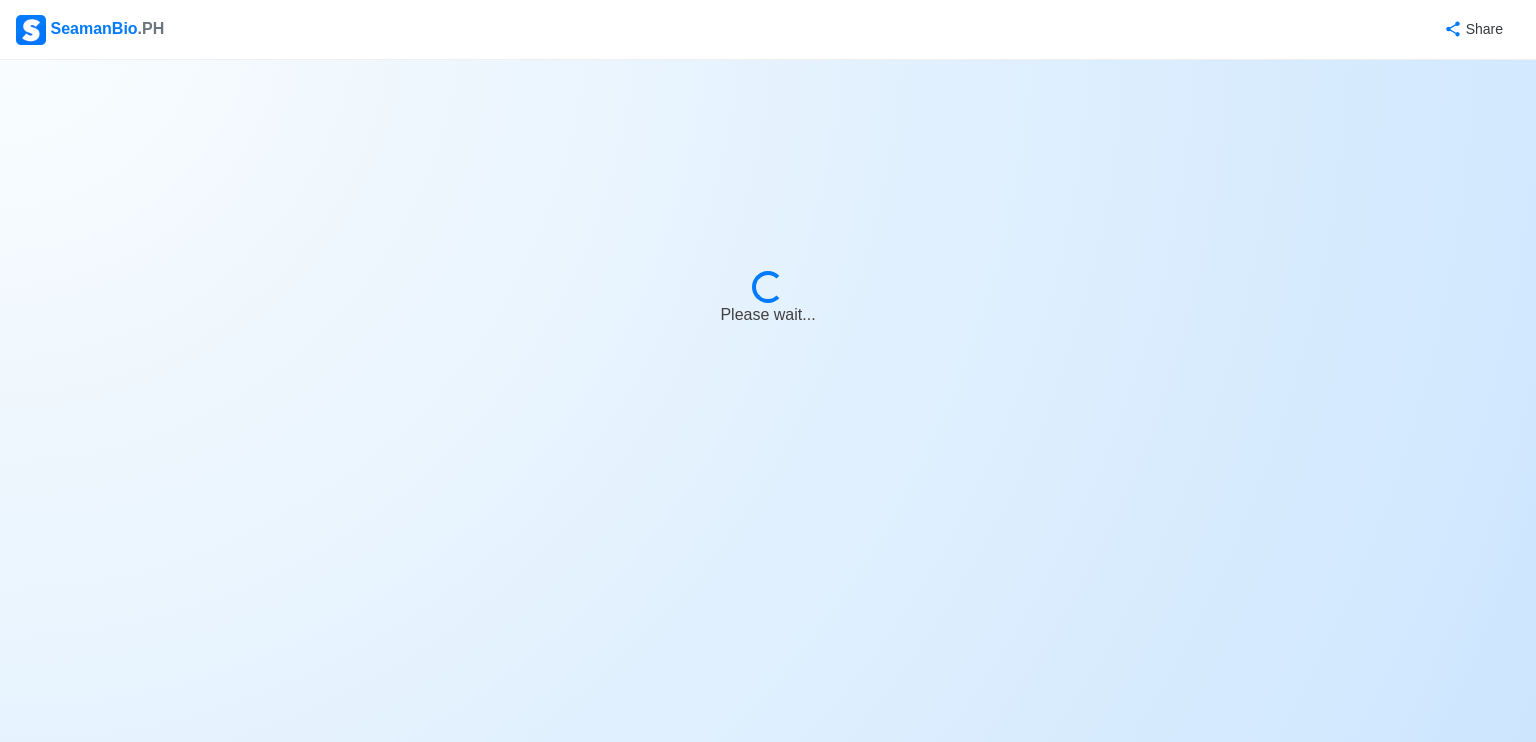 select on "Actively Looking for Job" 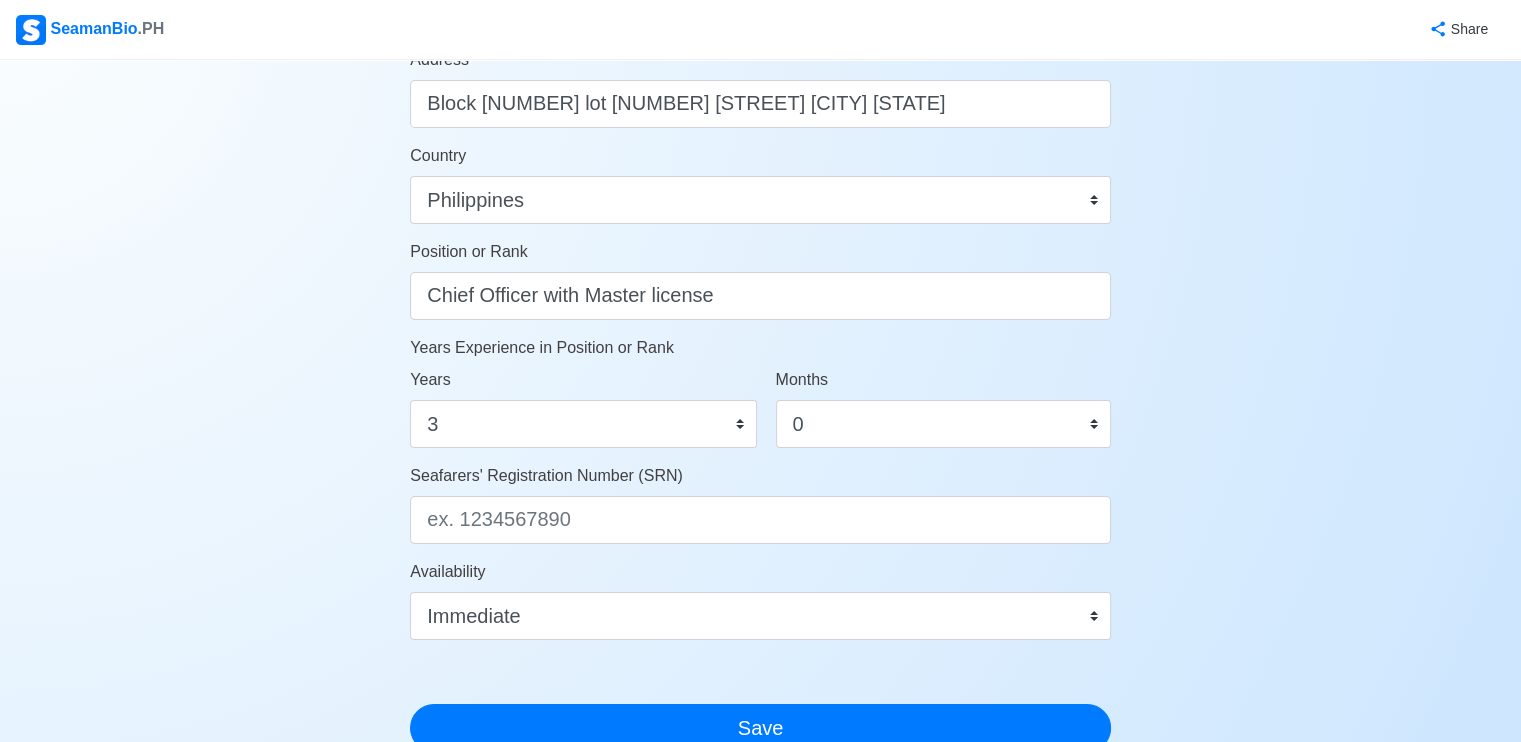 scroll, scrollTop: 932, scrollLeft: 0, axis: vertical 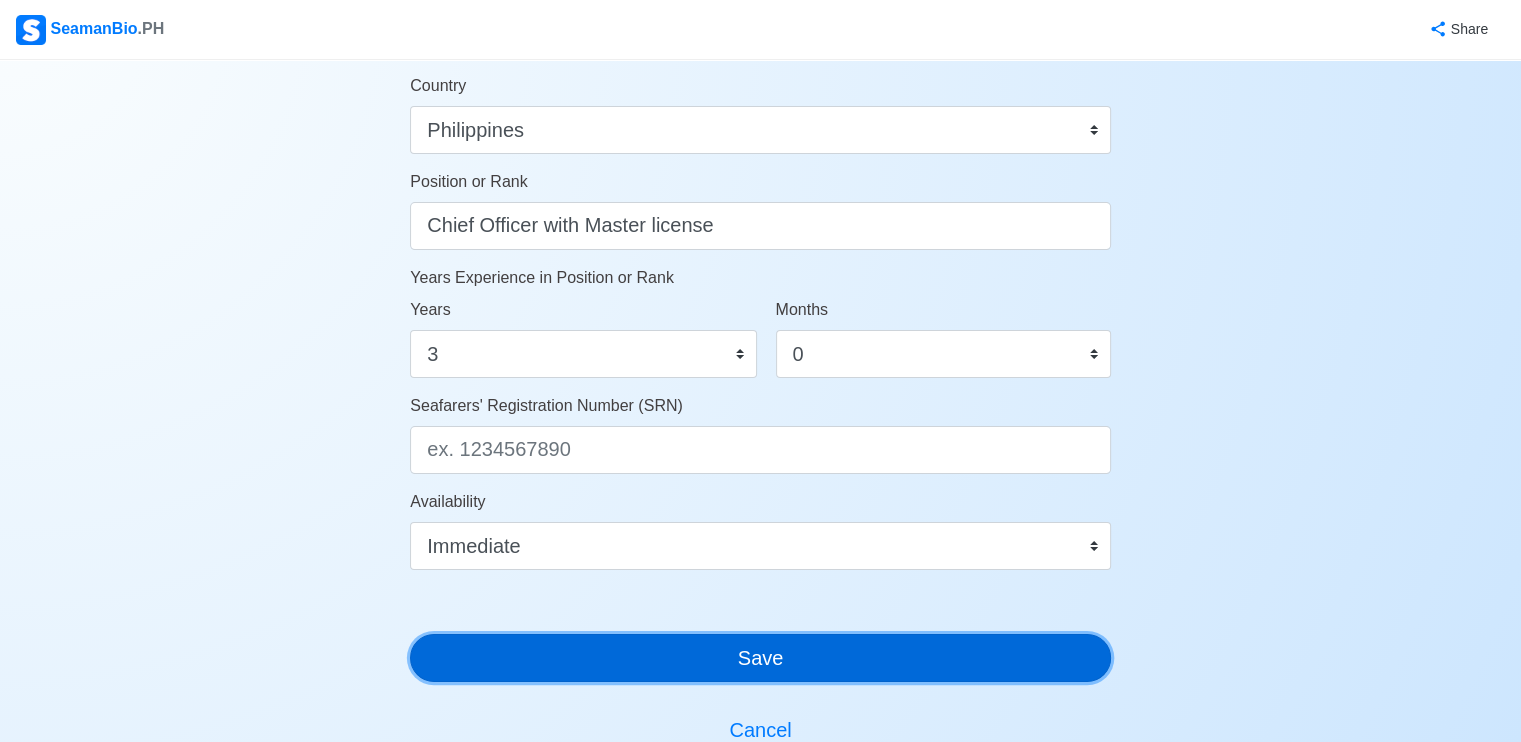 click on "Save" at bounding box center (760, 658) 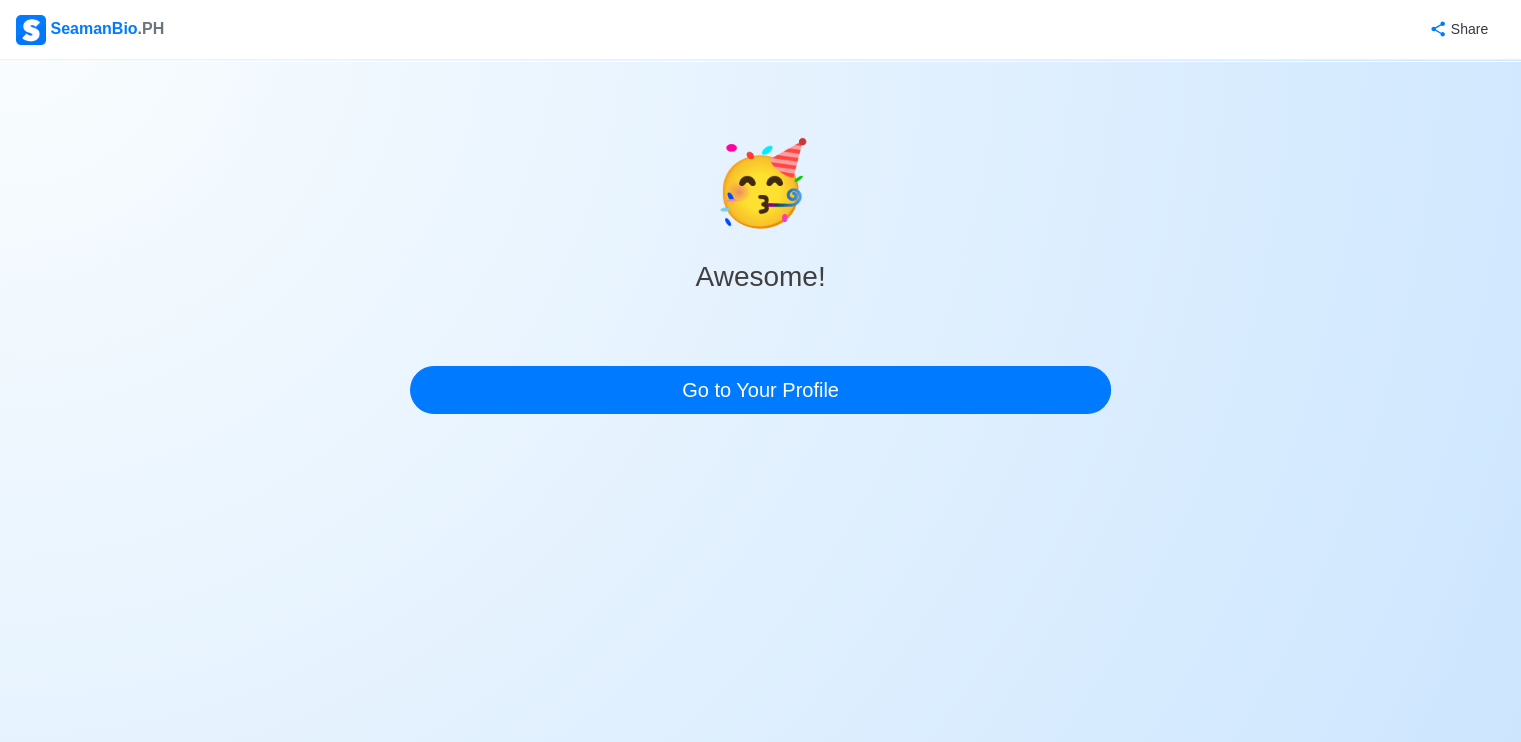 scroll, scrollTop: 0, scrollLeft: 0, axis: both 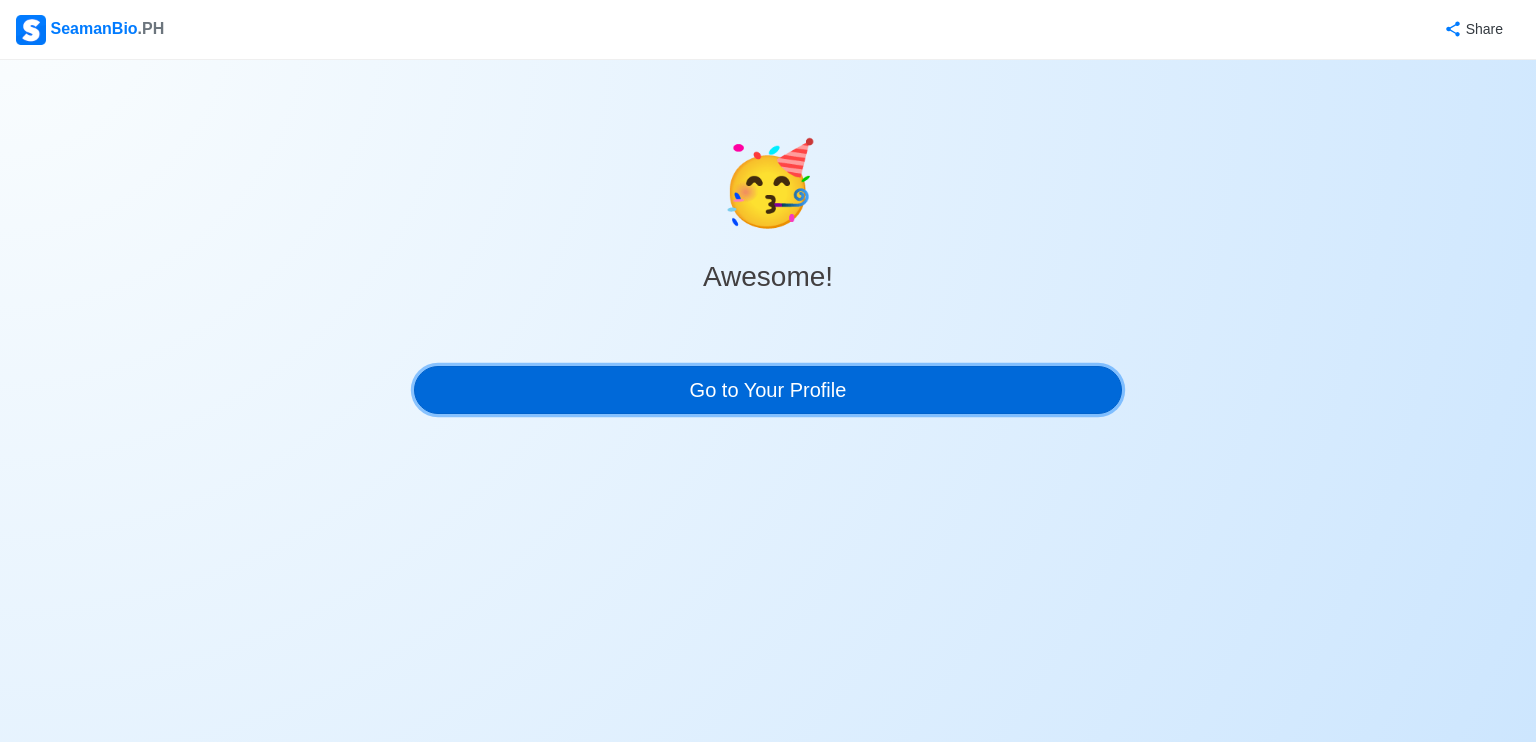 click on "Go to Your Profile" at bounding box center [768, 390] 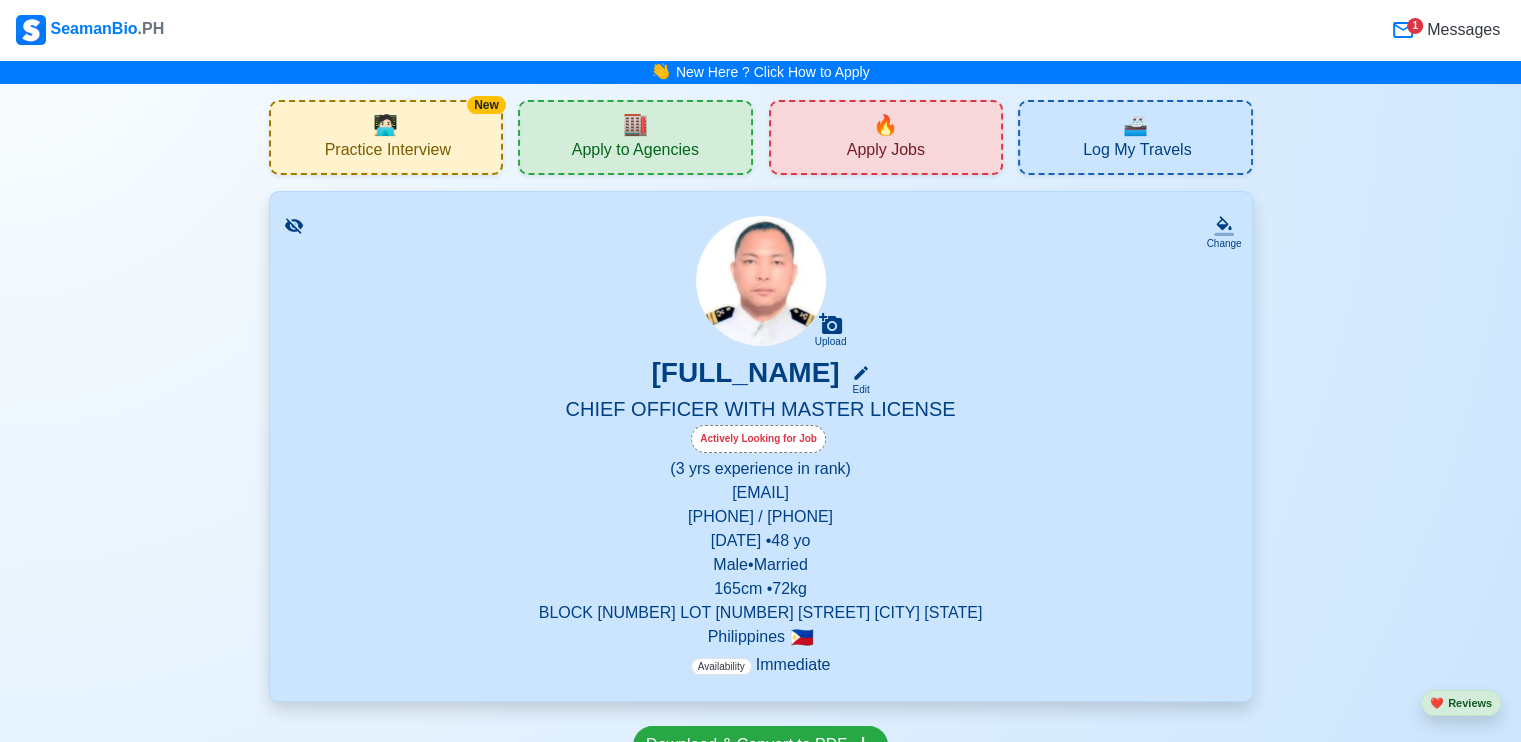 click on "Upload [NAME] [LAST] [NAME] [LAST] CHIEF OFFICER WITH MASTER LICENSE Actively Looking for Job (3 yrs experience in rank) [EMAIL] [PHONE] / [PHONE] [DATE]   •   48   yo Male  •  Married 165  cm •  72  kg BLOCK 3 LOT 5 TERRASSA 2 BUHAY NA TUBIG IMUS CAVITE Philippines   🇵🇭 Availability Immediate" at bounding box center [761, 446] 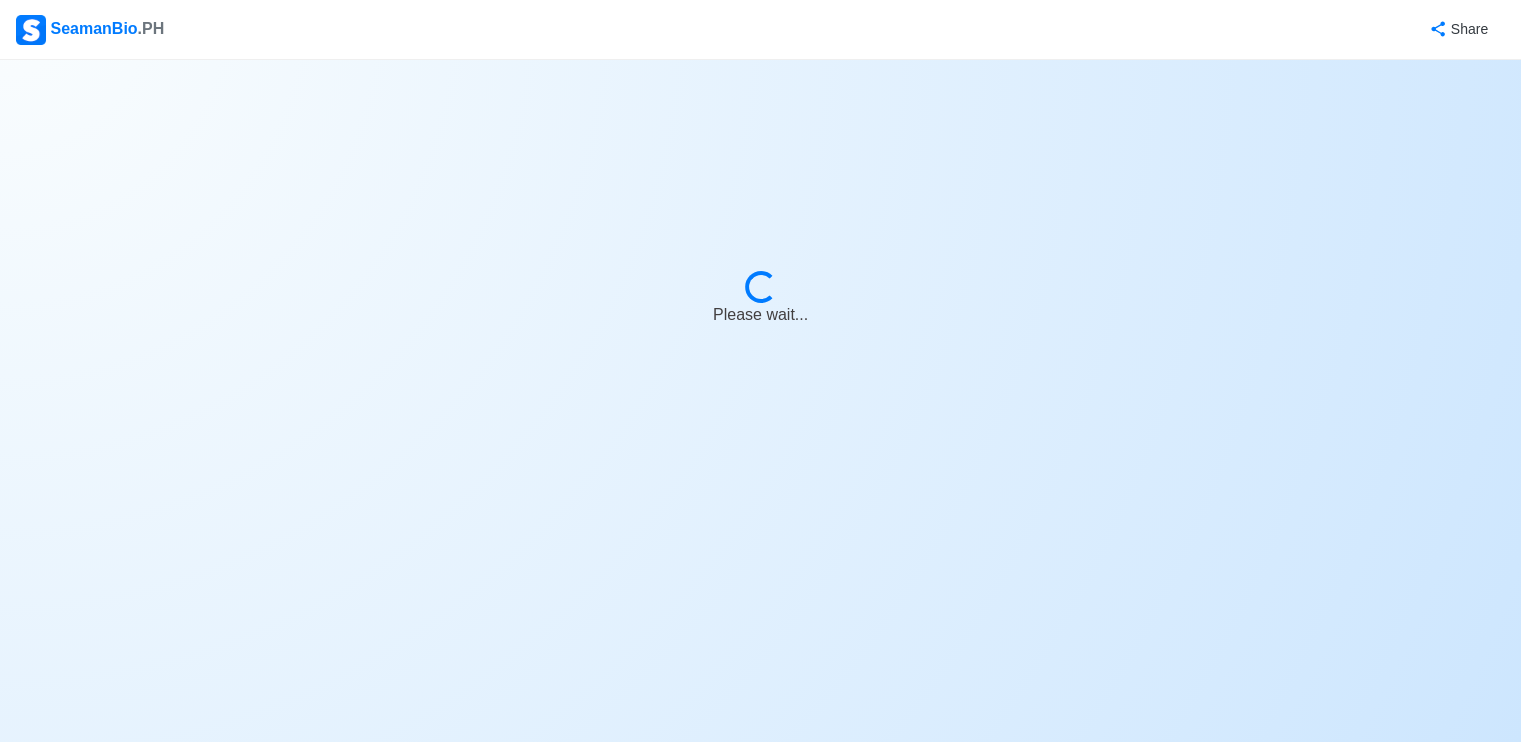 select on "Actively Looking for Job" 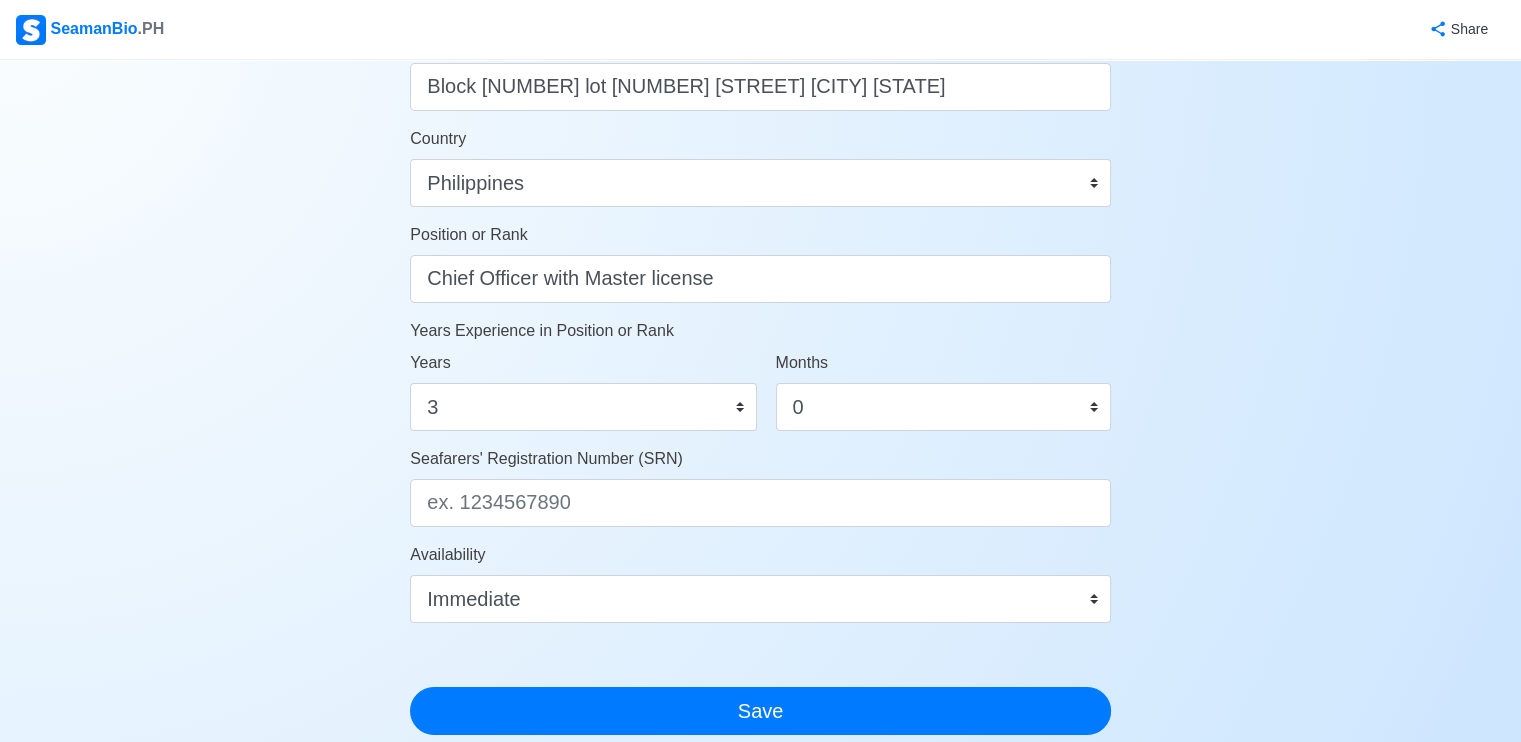 scroll, scrollTop: 892, scrollLeft: 0, axis: vertical 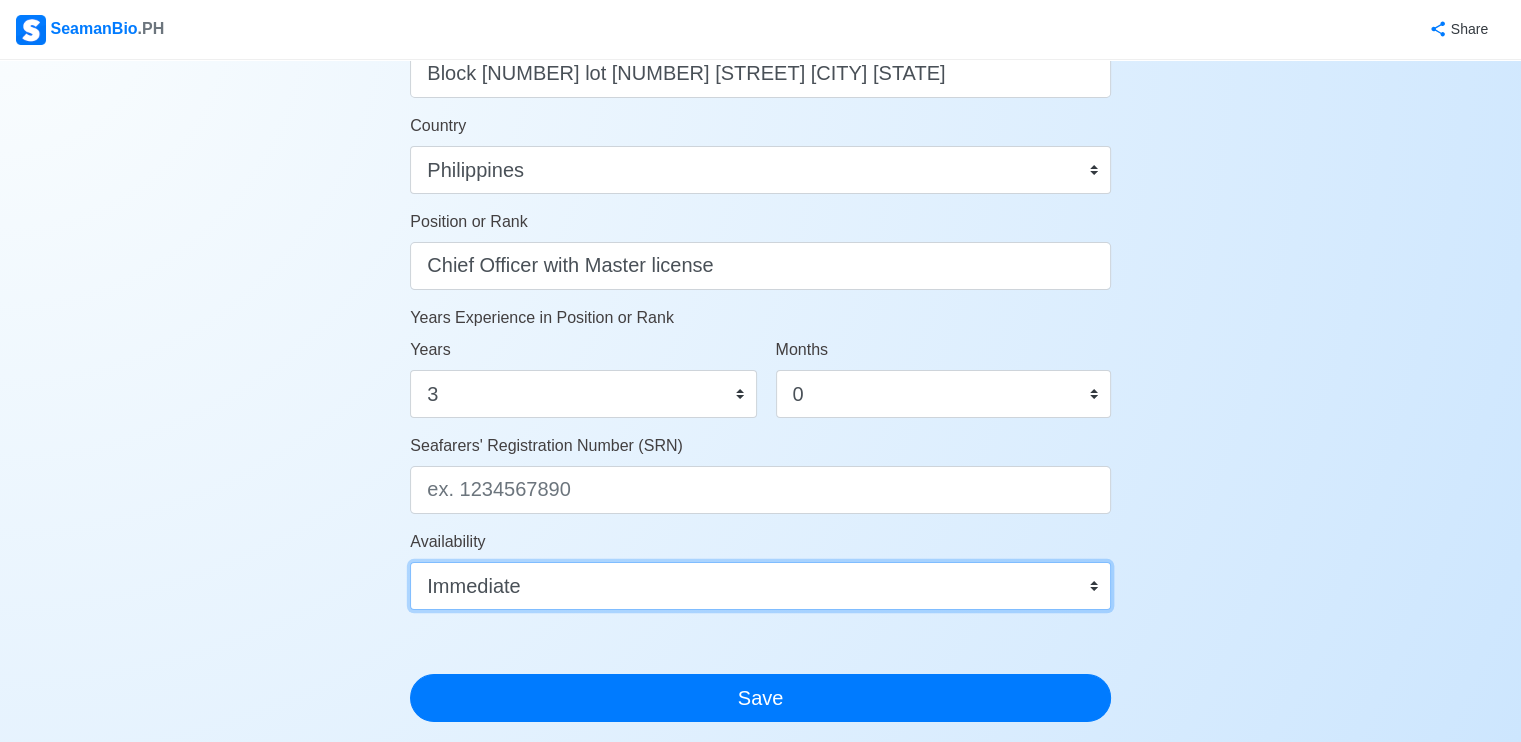 click on "Immediate Sep 2025  Oct 2025  Nov 2025  Dec 2025  Jan 2026  Feb 2026  Mar 2026  Apr 2026  May 2026" at bounding box center (760, 586) 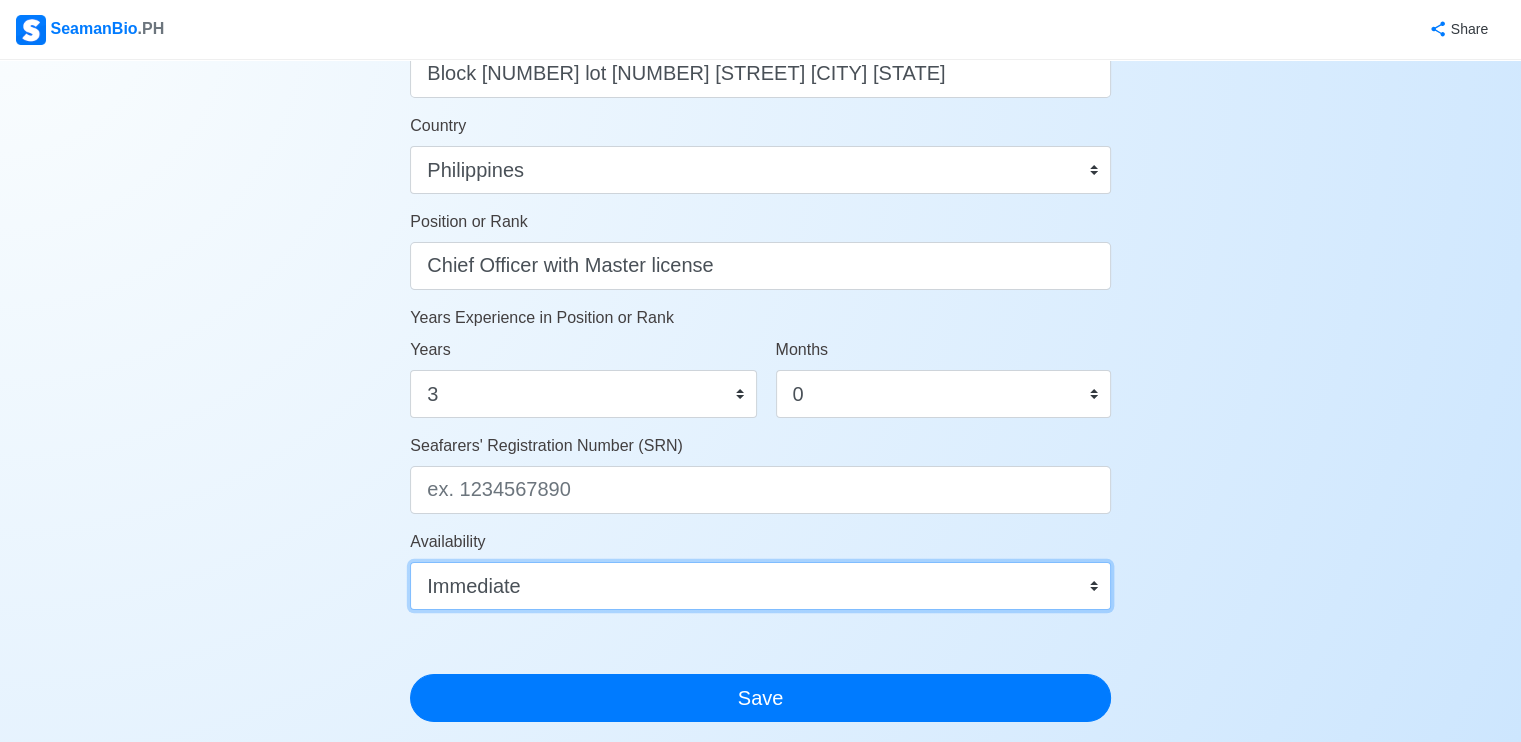 click on "Immediate Sep 2025  Oct 2025  Nov 2025  Dec 2025  Jan 2026  Feb 2026  Mar 2026  Apr 2026  May 2026" at bounding box center [760, 586] 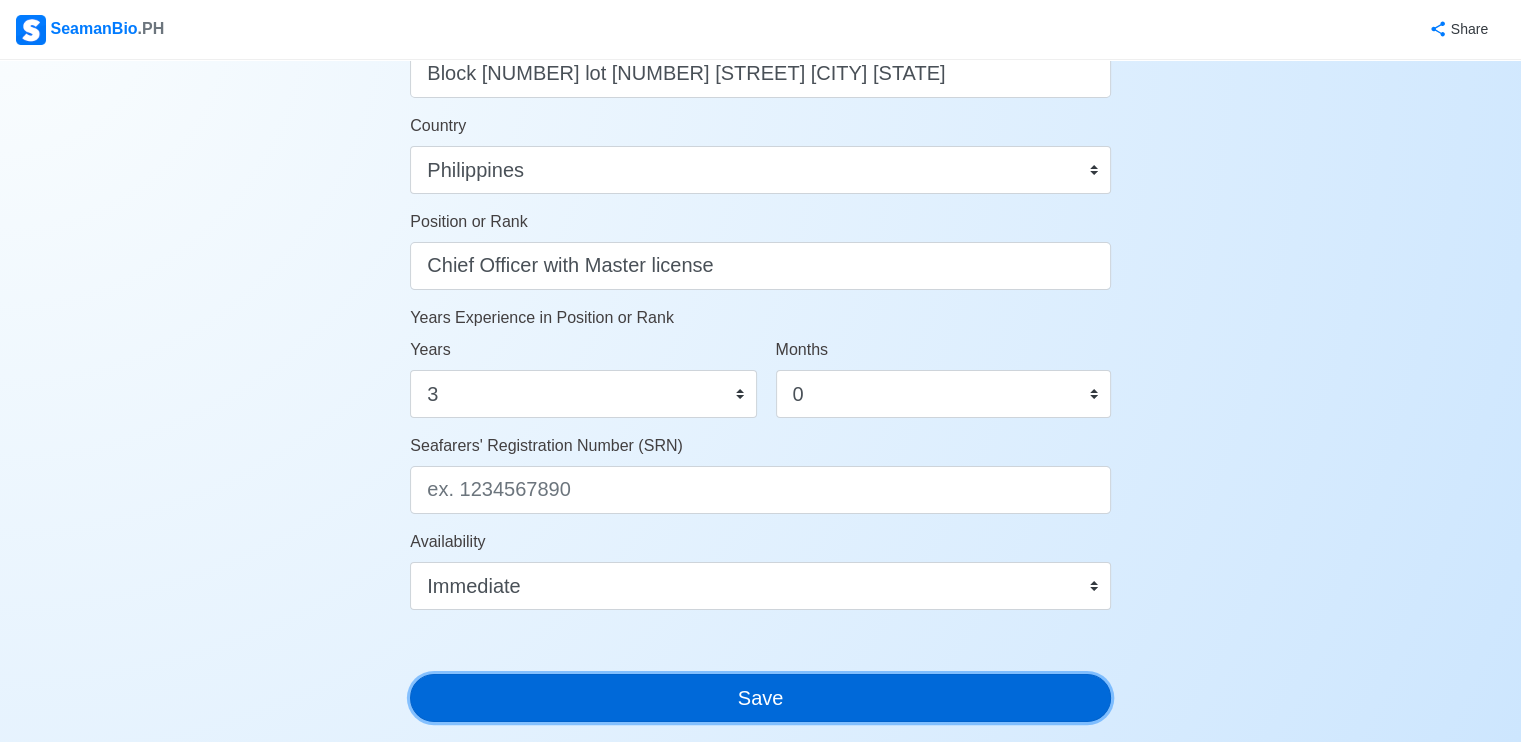click on "Save" at bounding box center [760, 698] 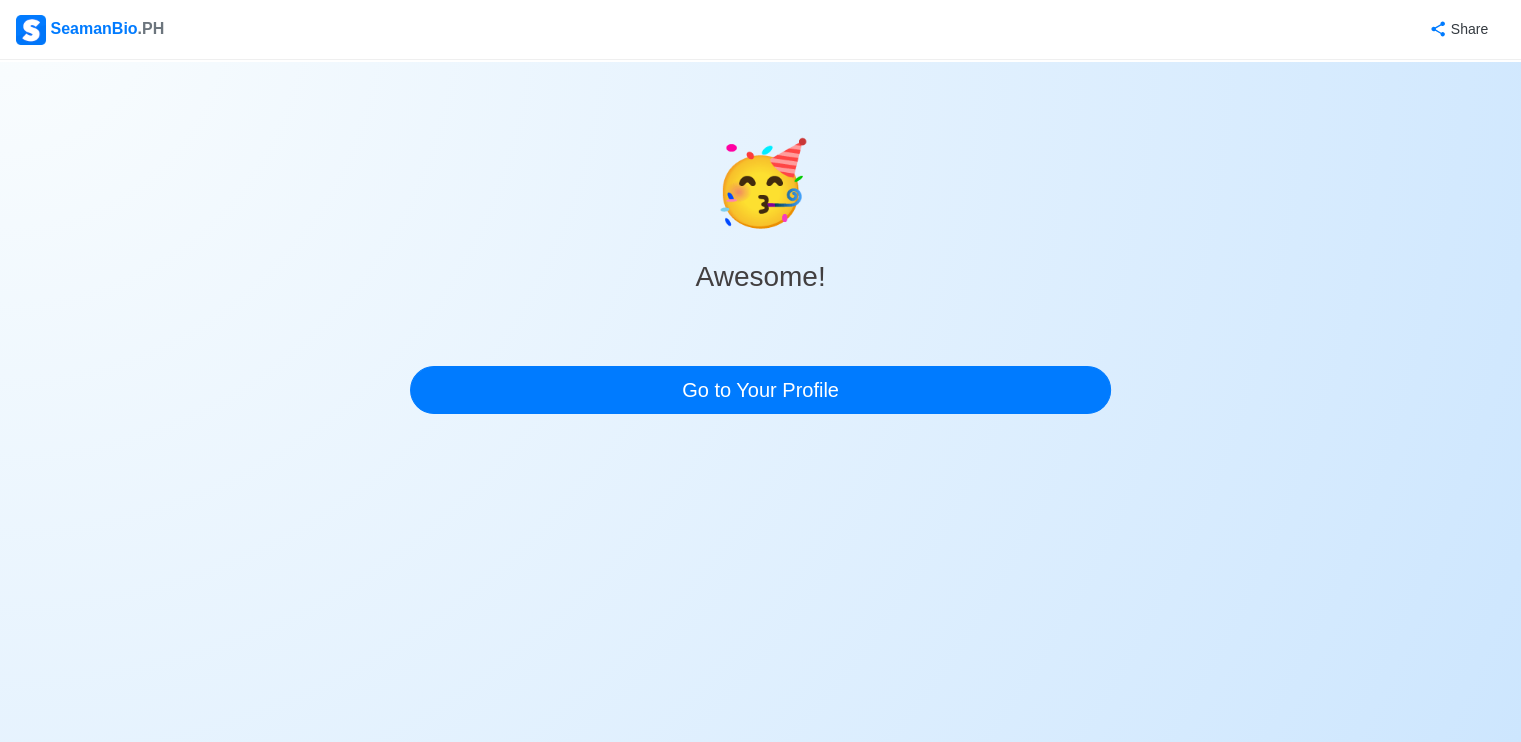 scroll, scrollTop: 0, scrollLeft: 0, axis: both 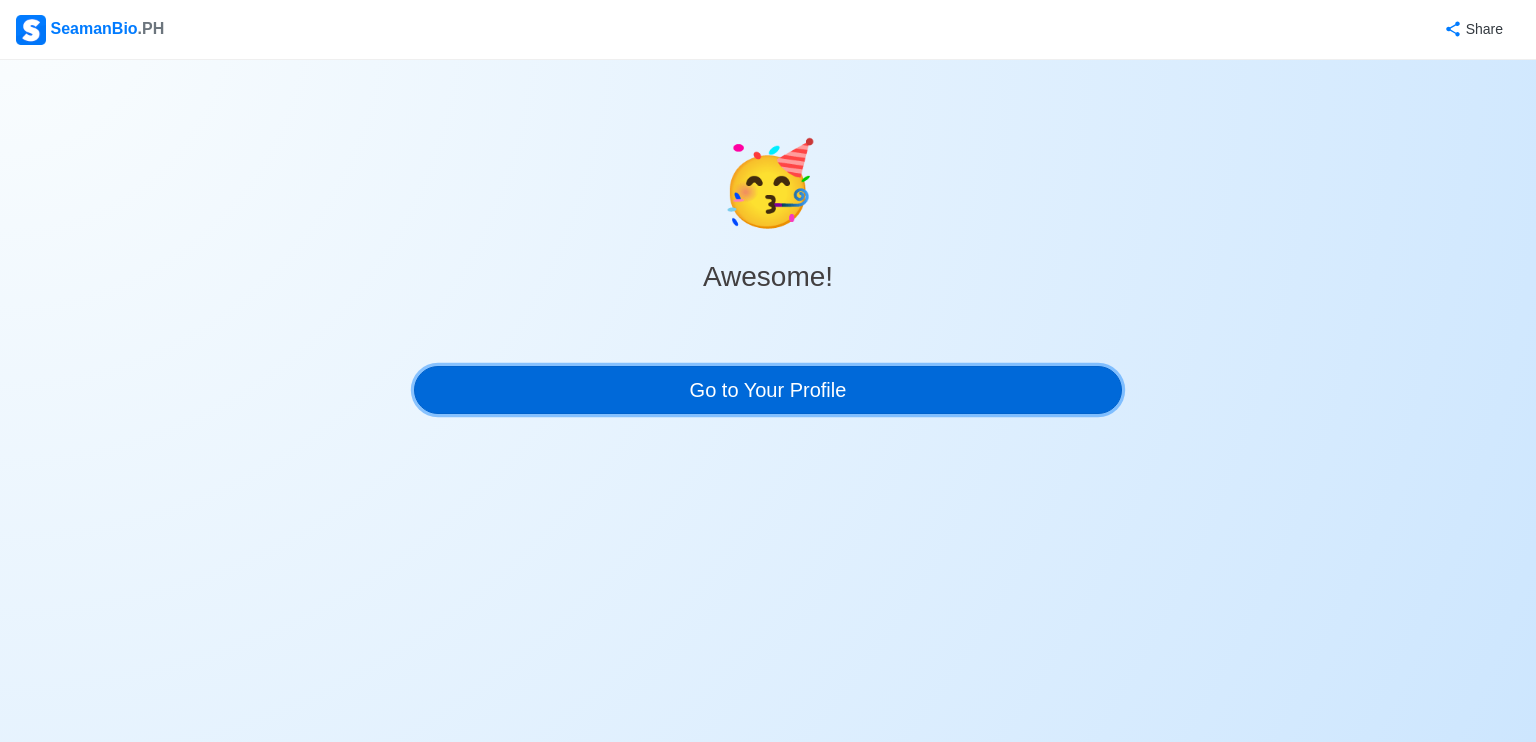 click on "Go to Your Profile" at bounding box center (768, 390) 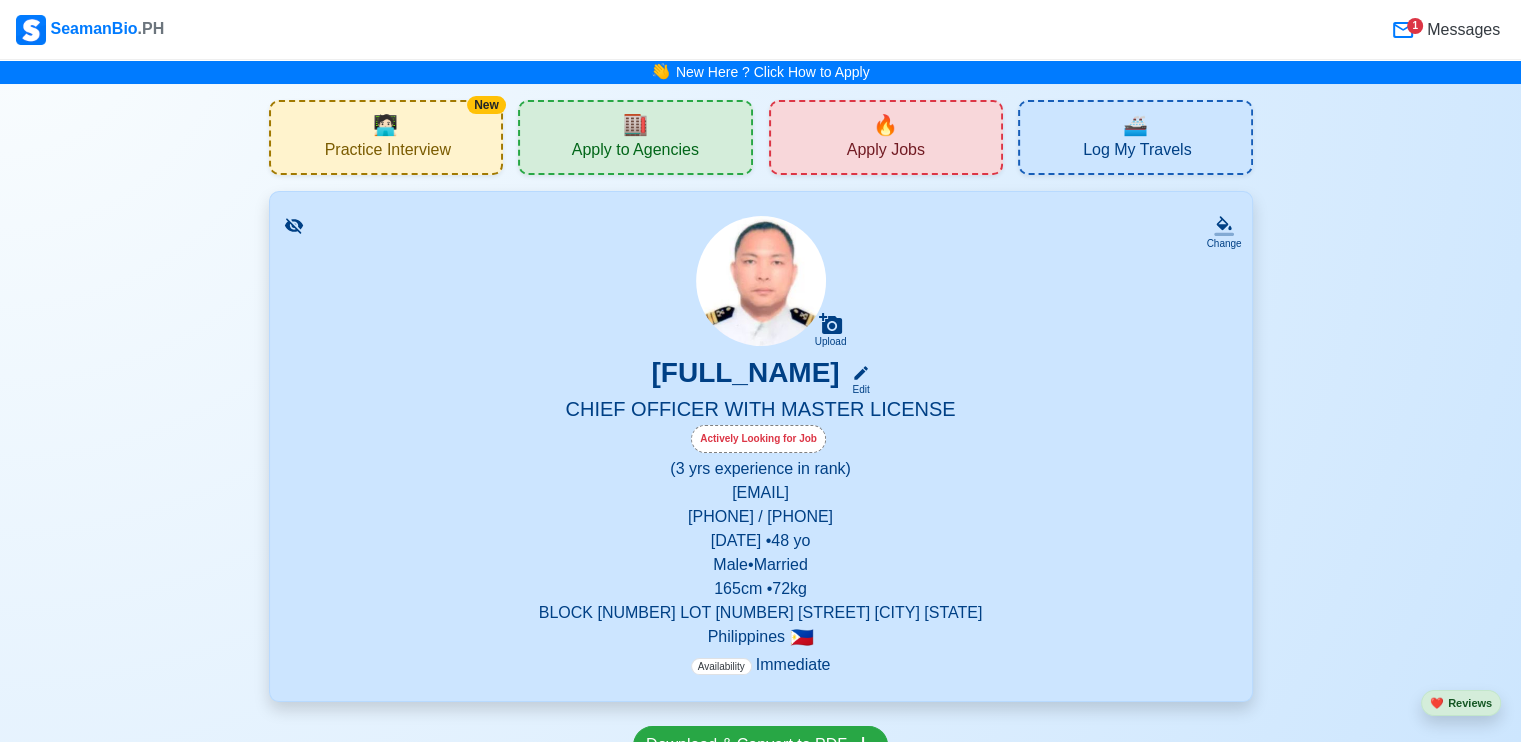 click on "Messages" at bounding box center [1461, 30] 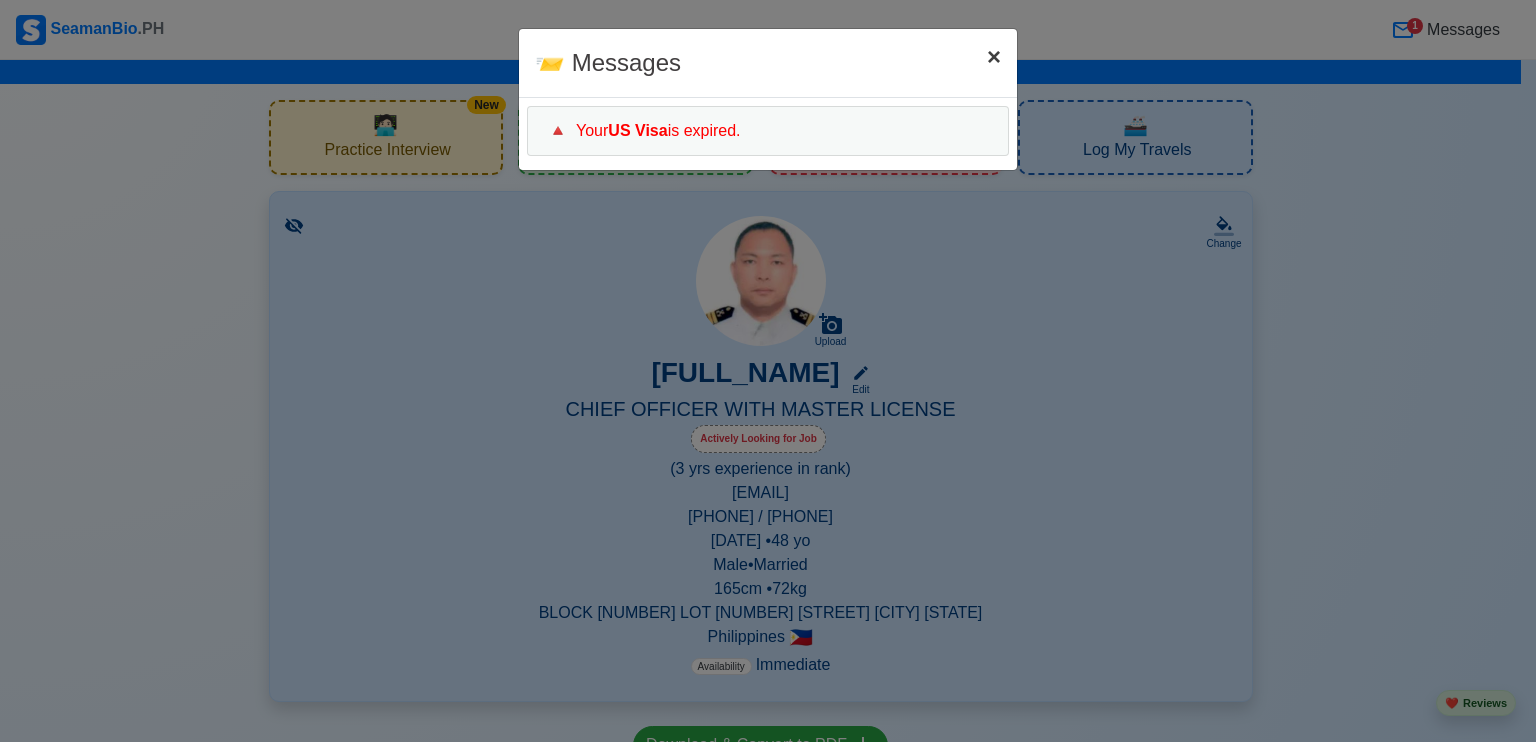 click on "×" at bounding box center [994, 56] 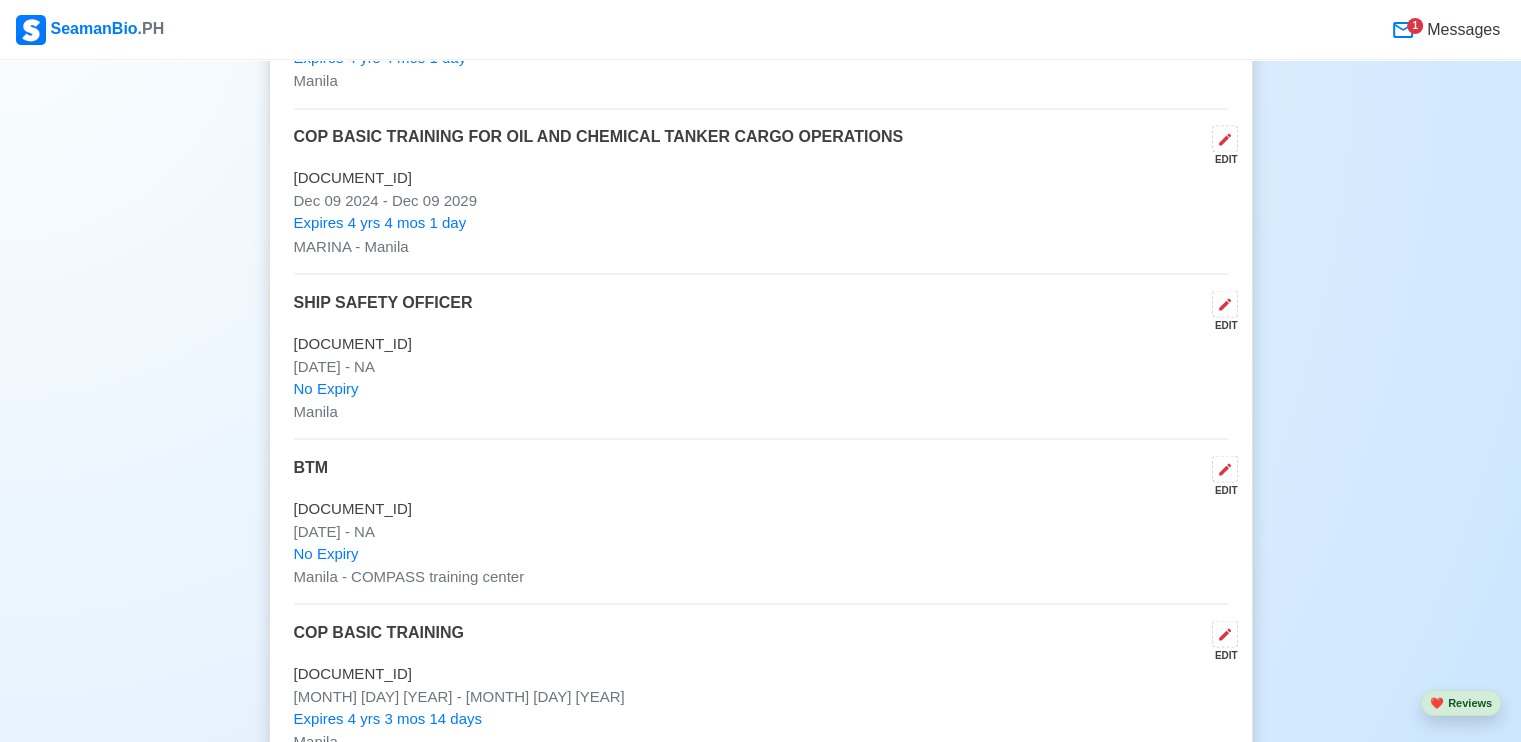 scroll, scrollTop: 3576, scrollLeft: 0, axis: vertical 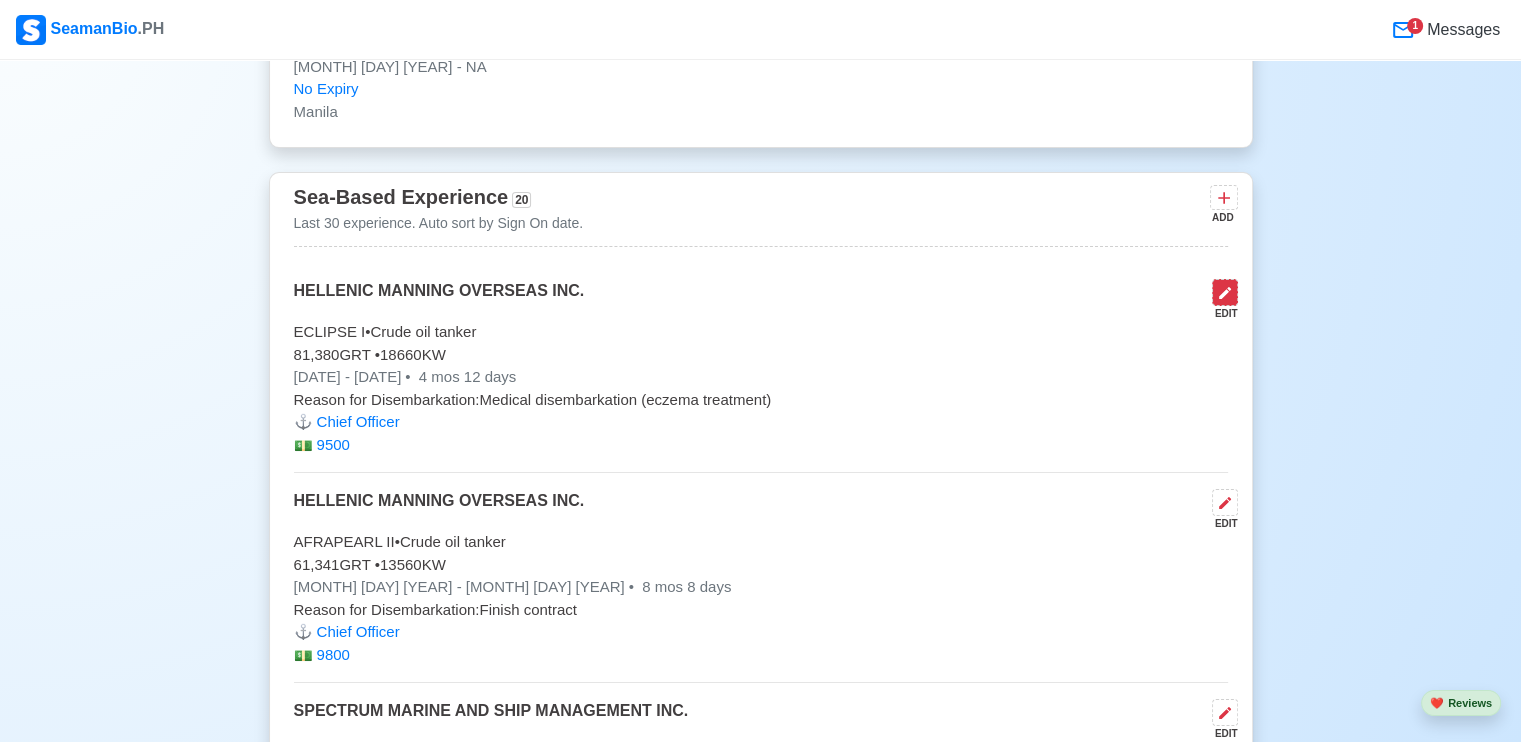 click 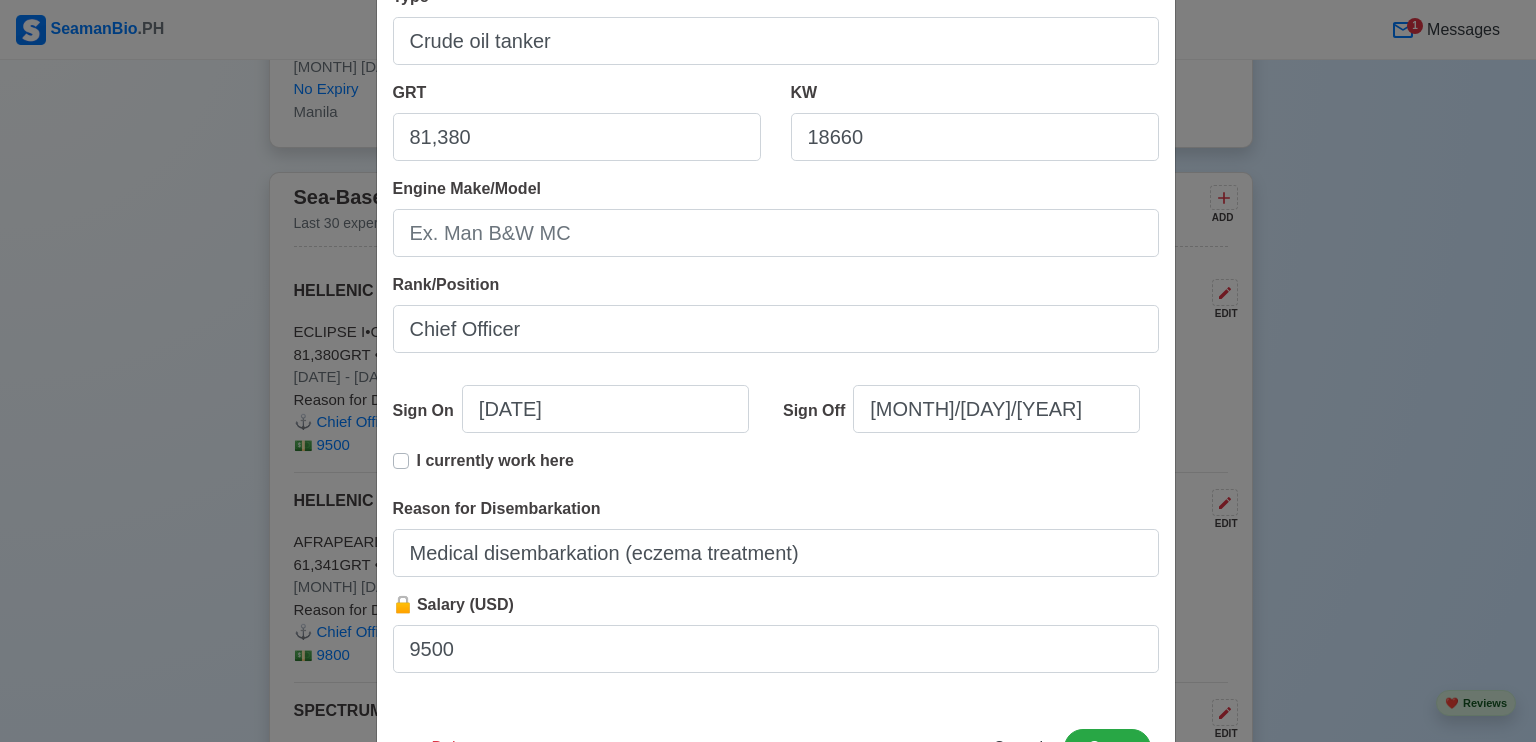 scroll, scrollTop: 323, scrollLeft: 0, axis: vertical 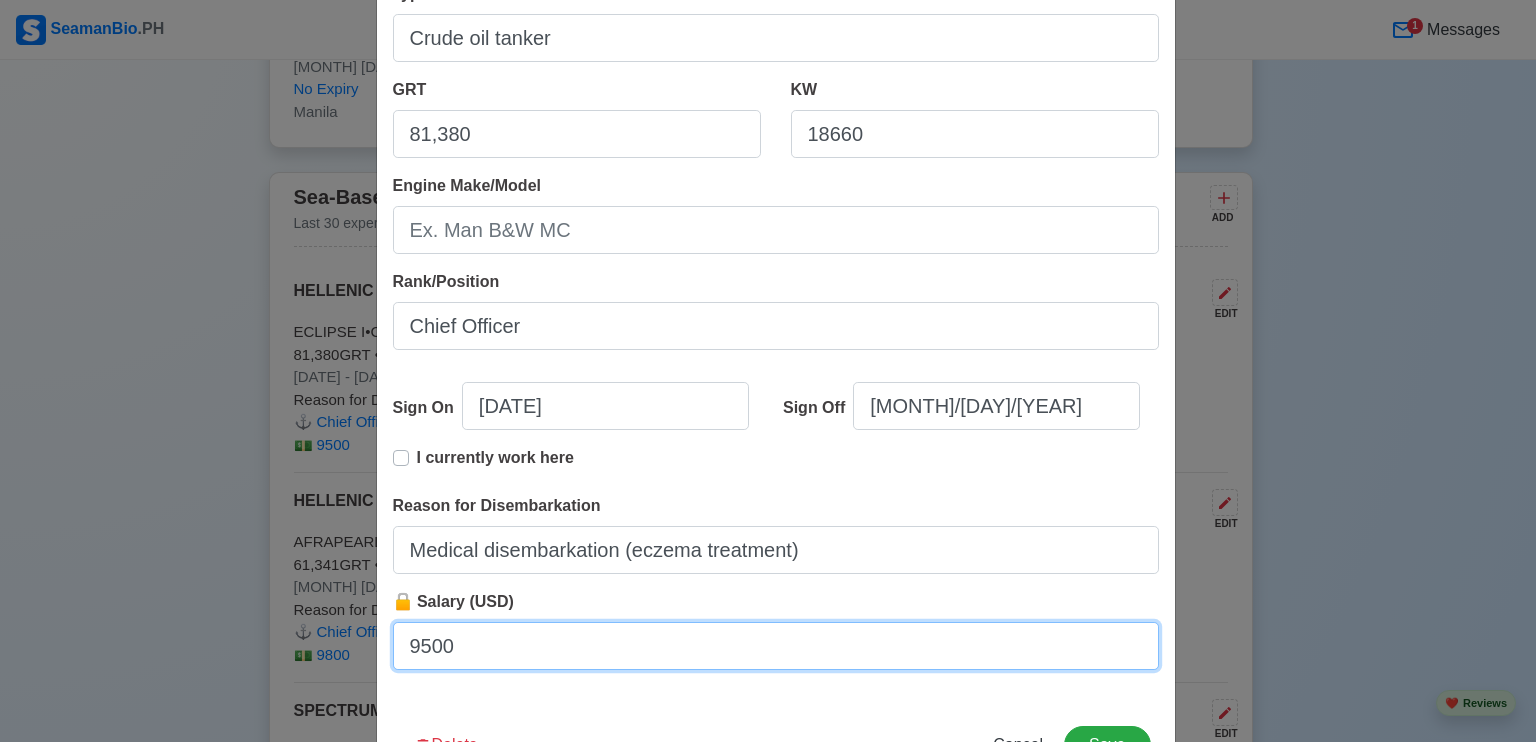 click on "9500" at bounding box center [776, 646] 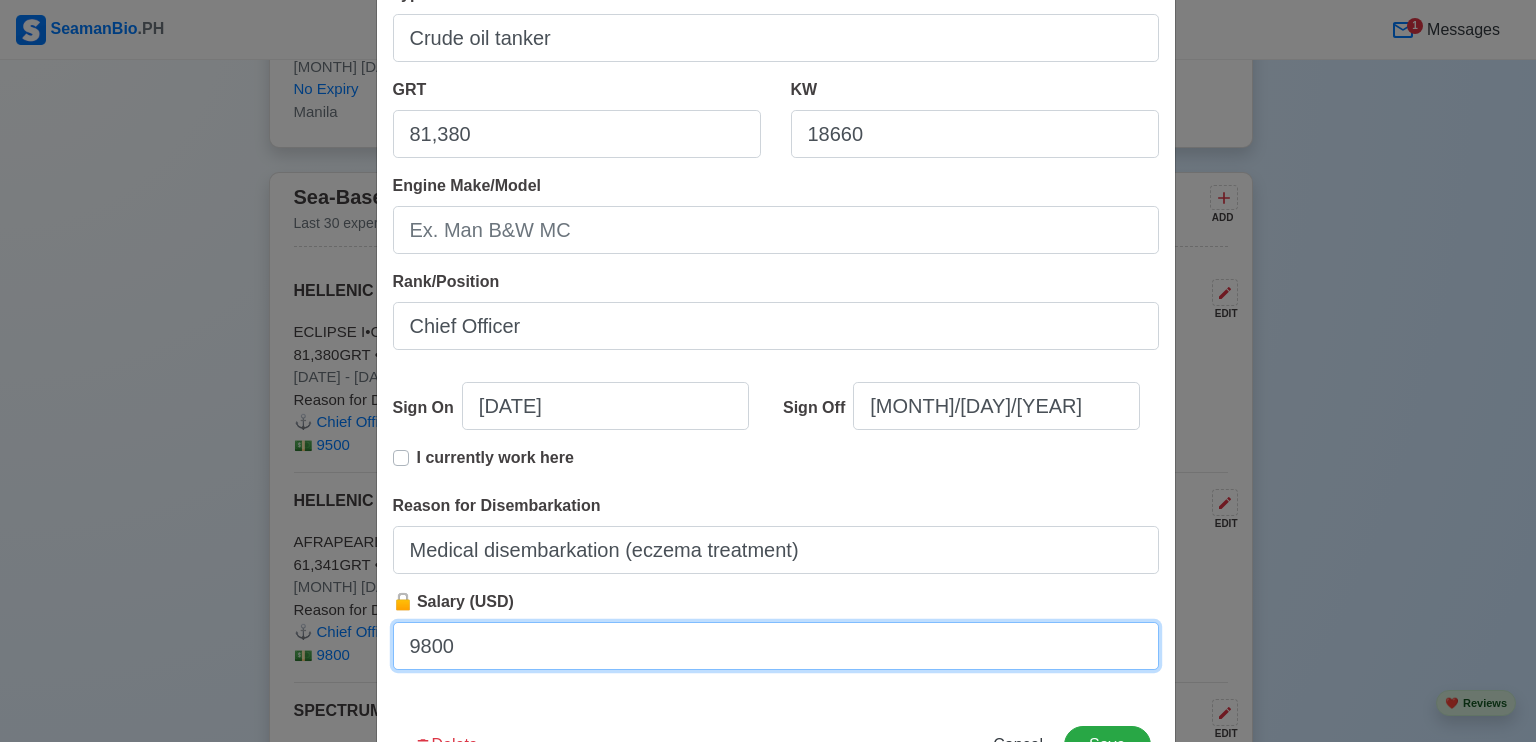 type on "9800" 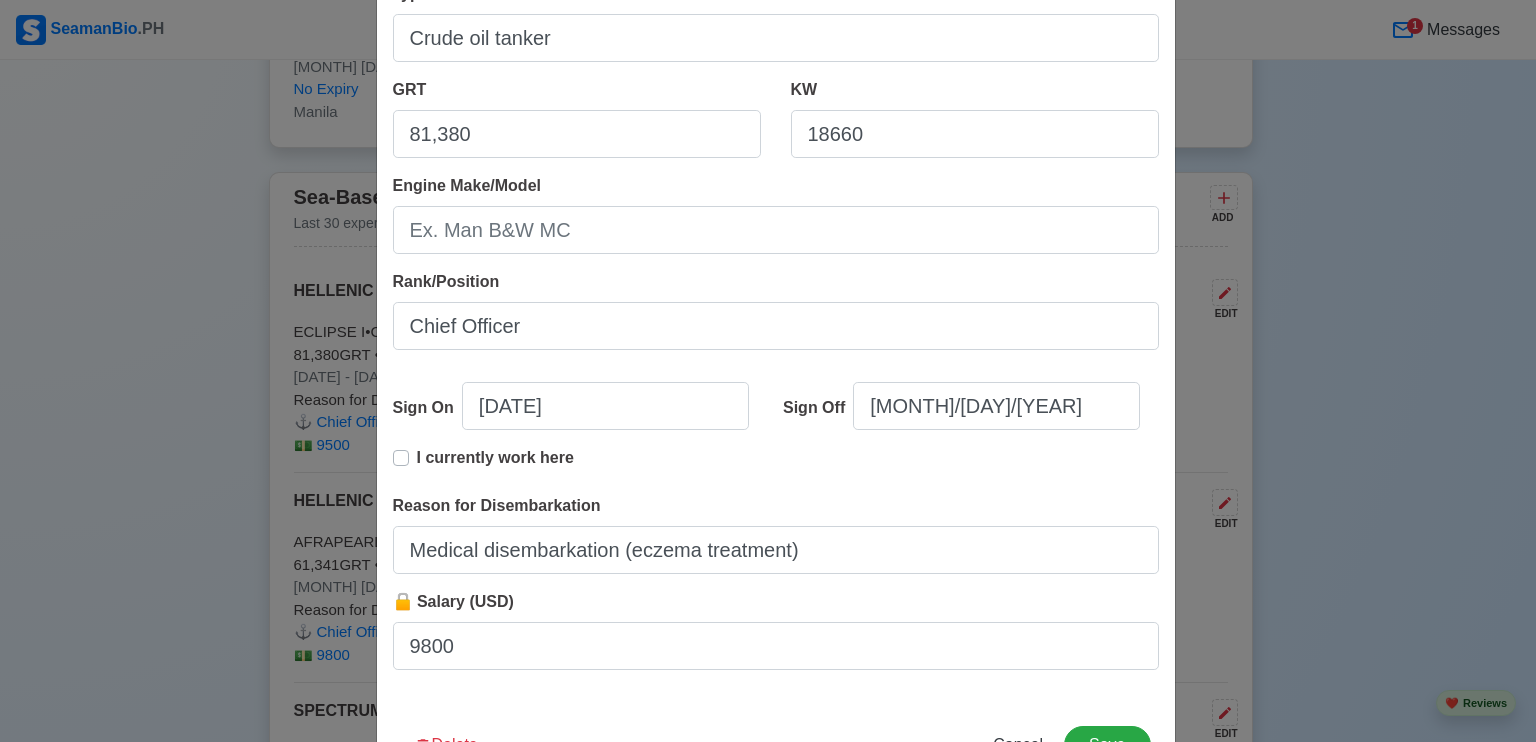 drag, startPoint x: 1056, startPoint y: 375, endPoint x: 1356, endPoint y: 381, distance: 300.06 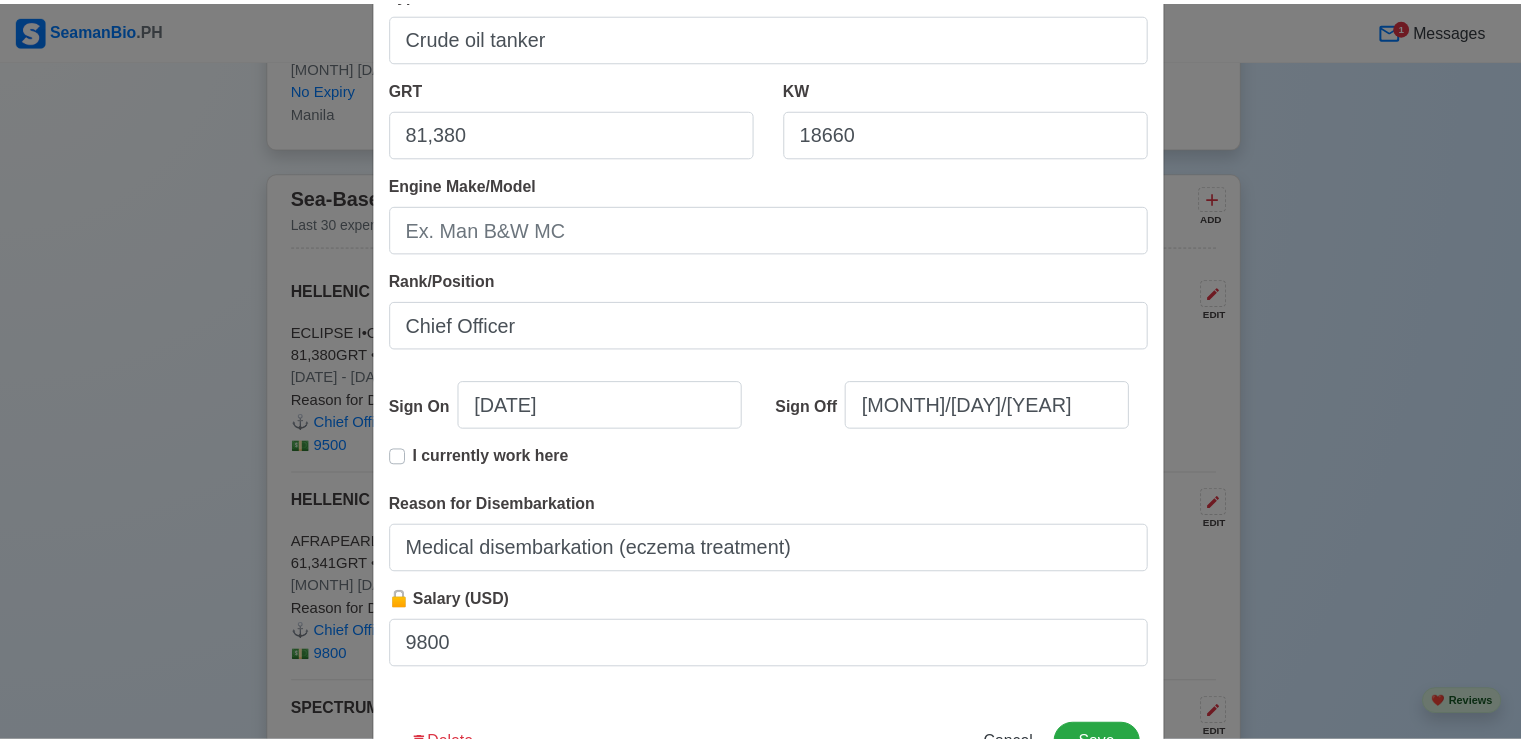 scroll, scrollTop: 397, scrollLeft: 0, axis: vertical 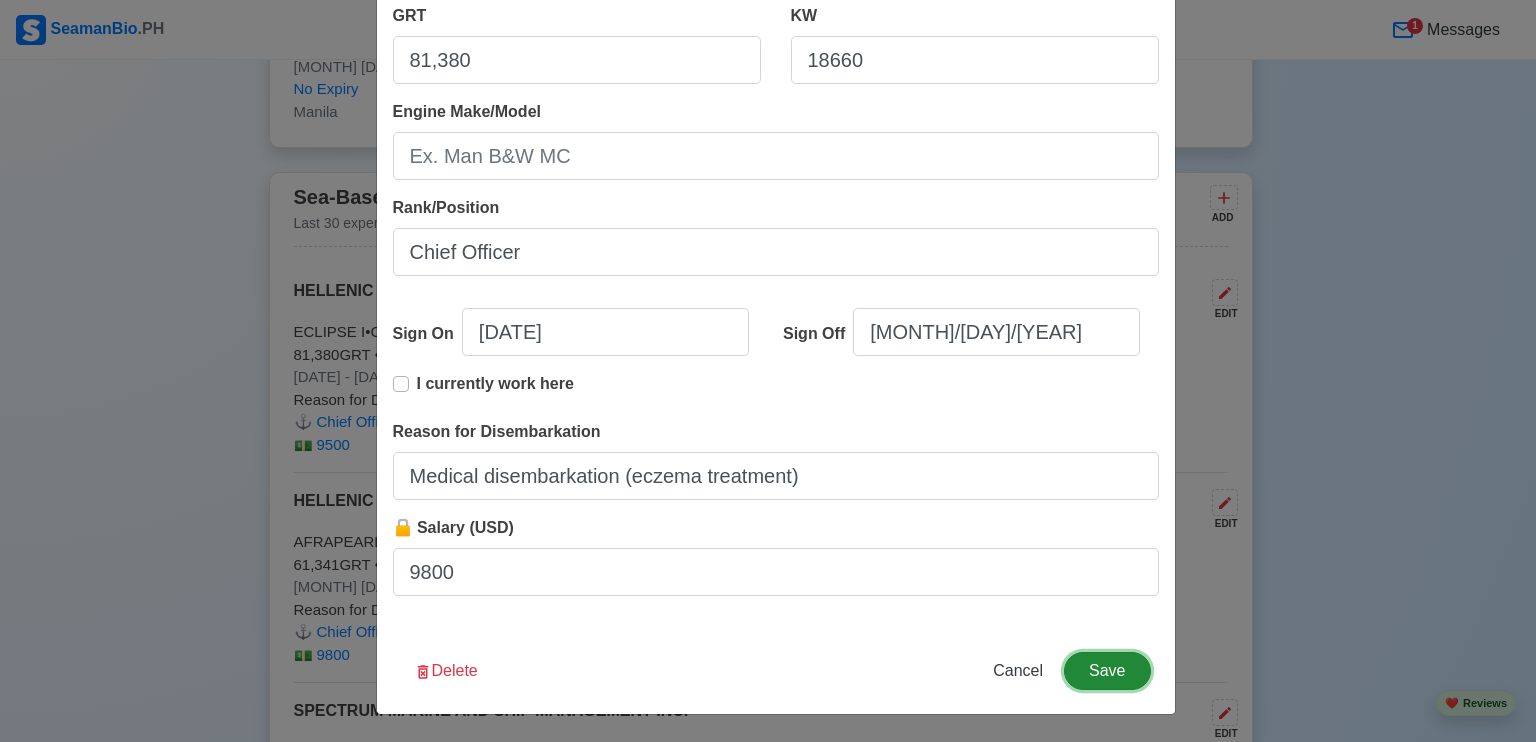 click on "Save" at bounding box center (1107, 671) 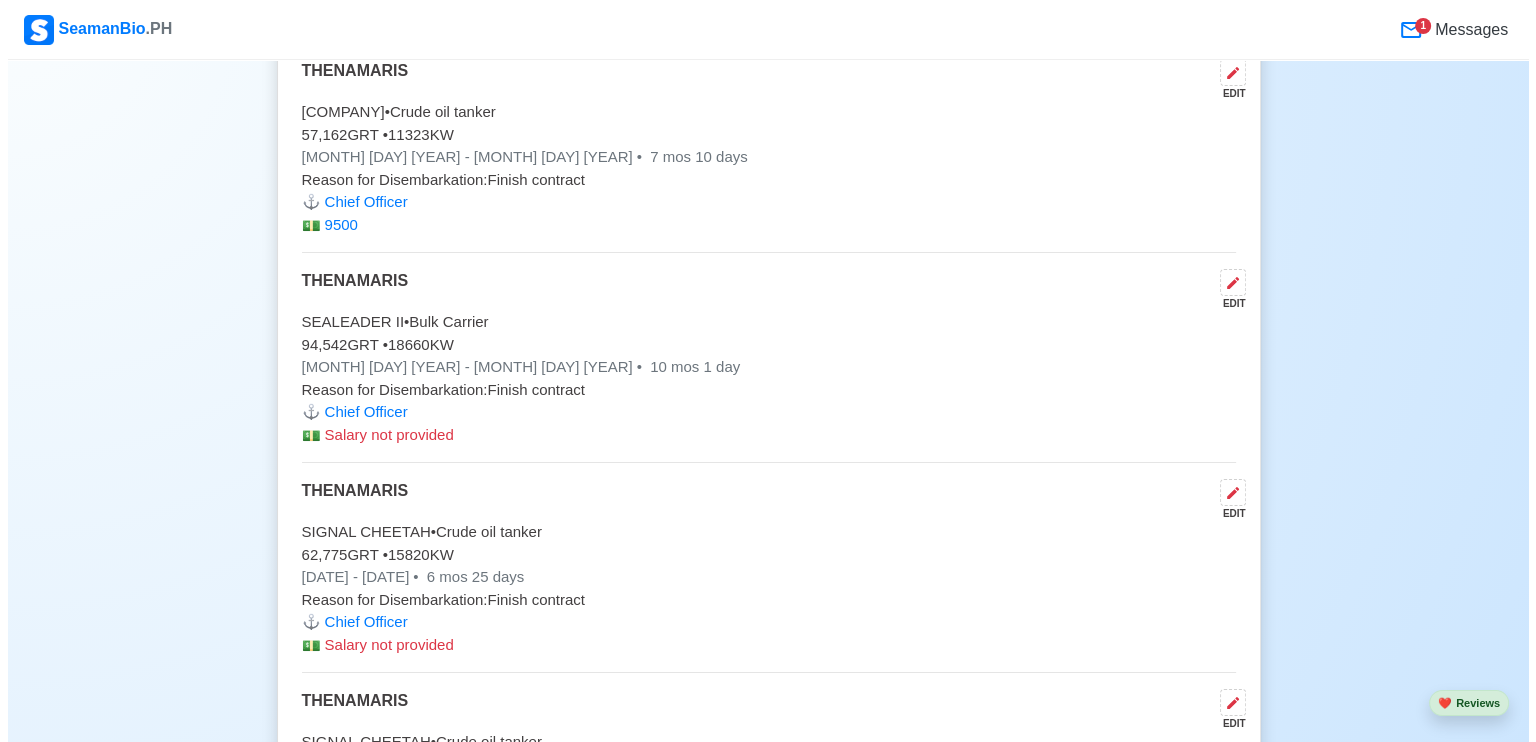 scroll, scrollTop: 15307, scrollLeft: 0, axis: vertical 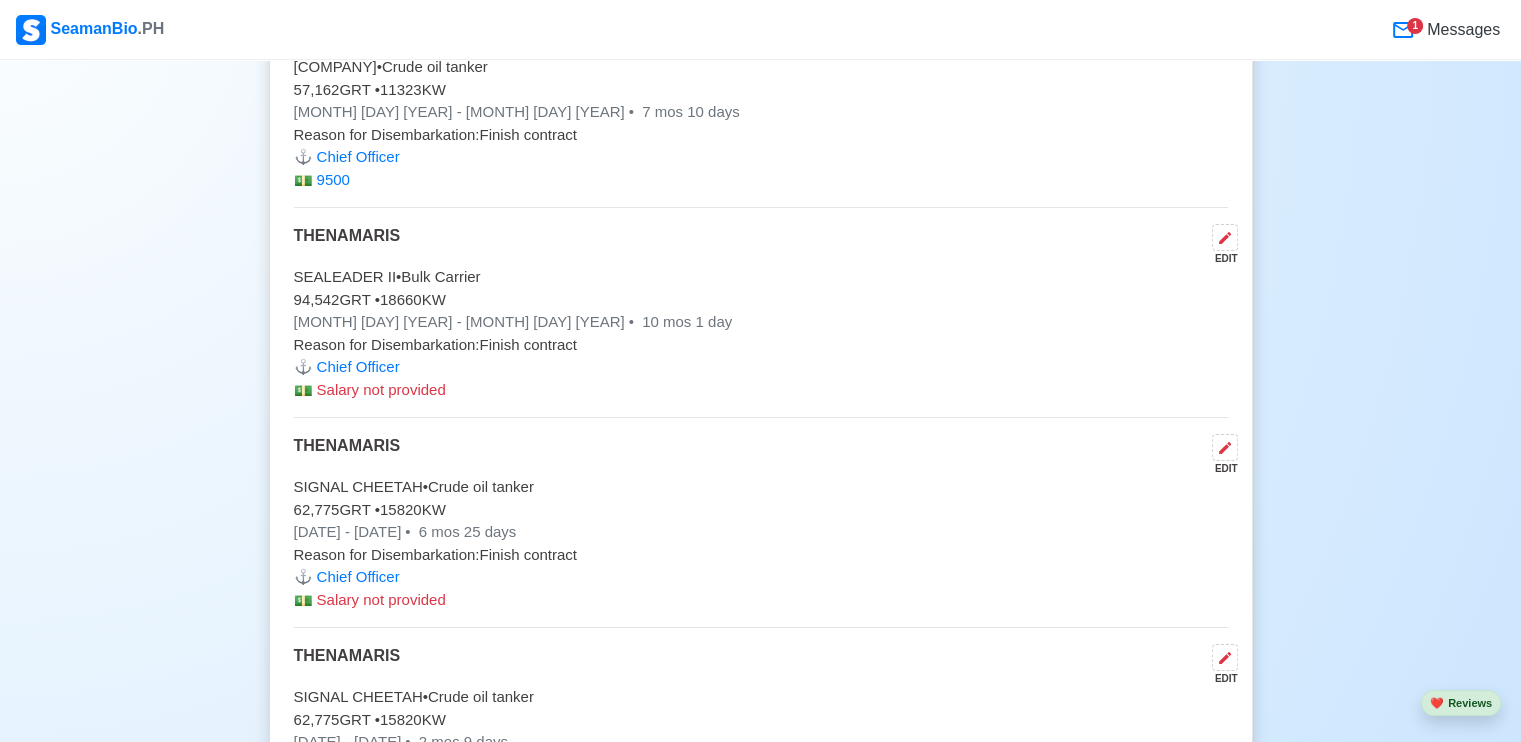 click on "EDIT" at bounding box center [1221, 258] 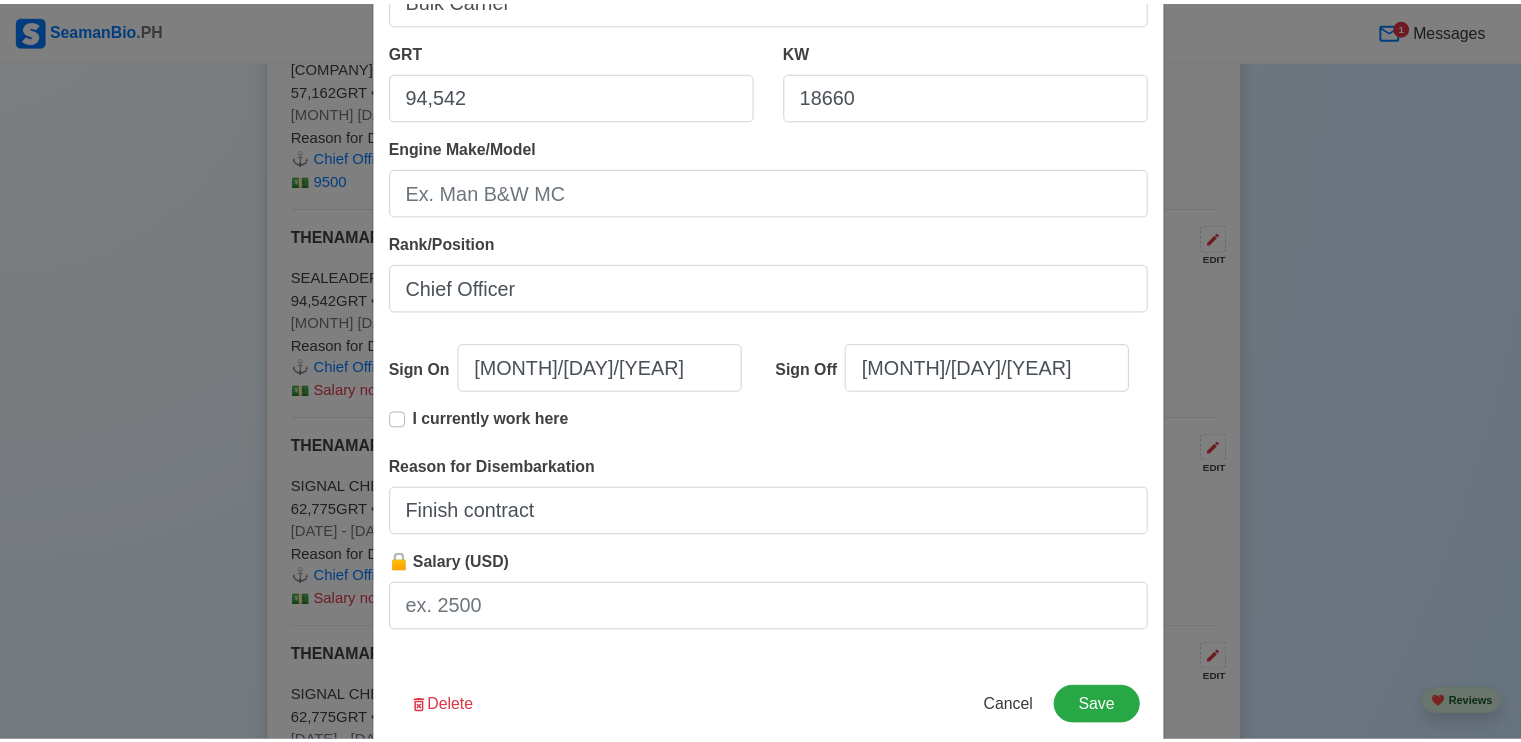 scroll, scrollTop: 397, scrollLeft: 0, axis: vertical 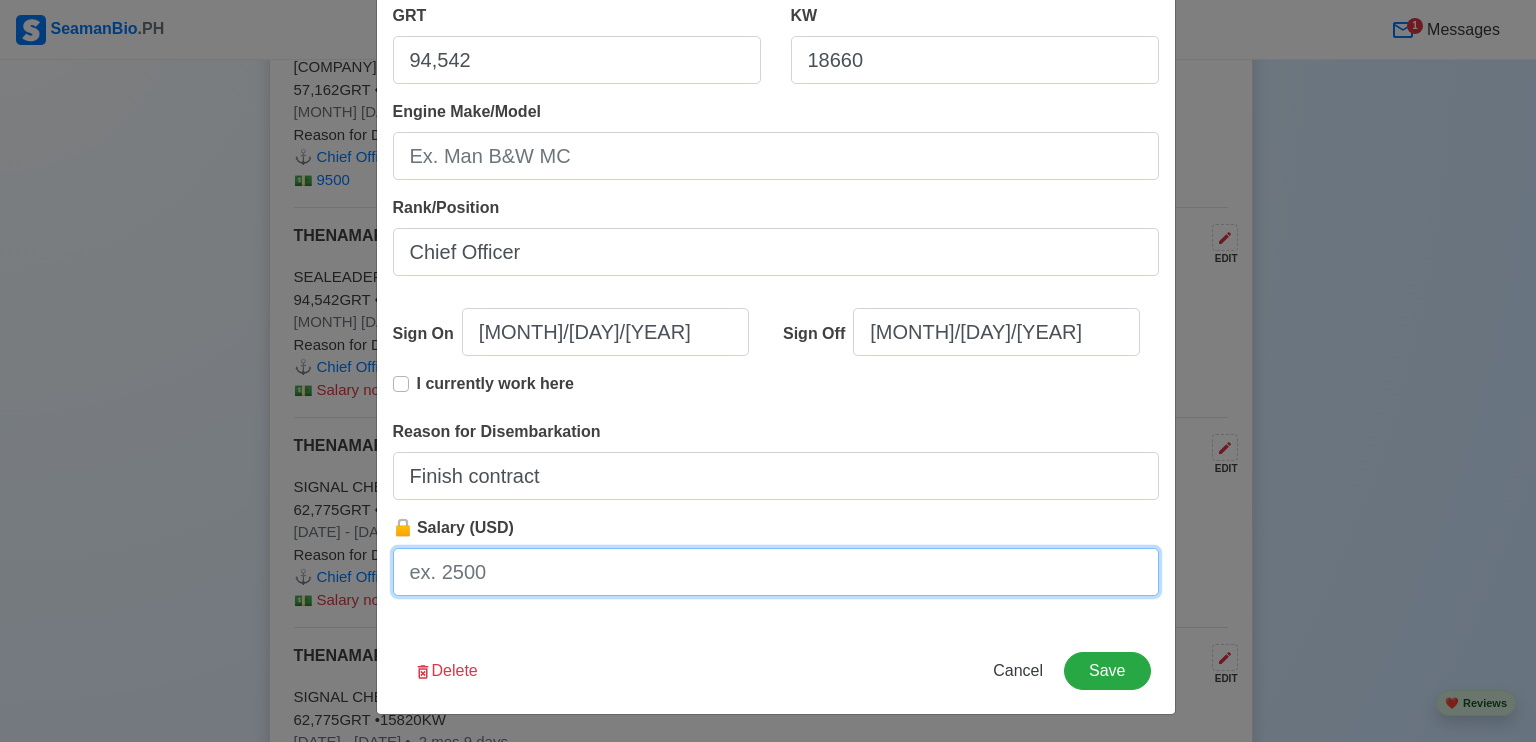 click on "🔒 Salary (USD)" at bounding box center (776, 572) 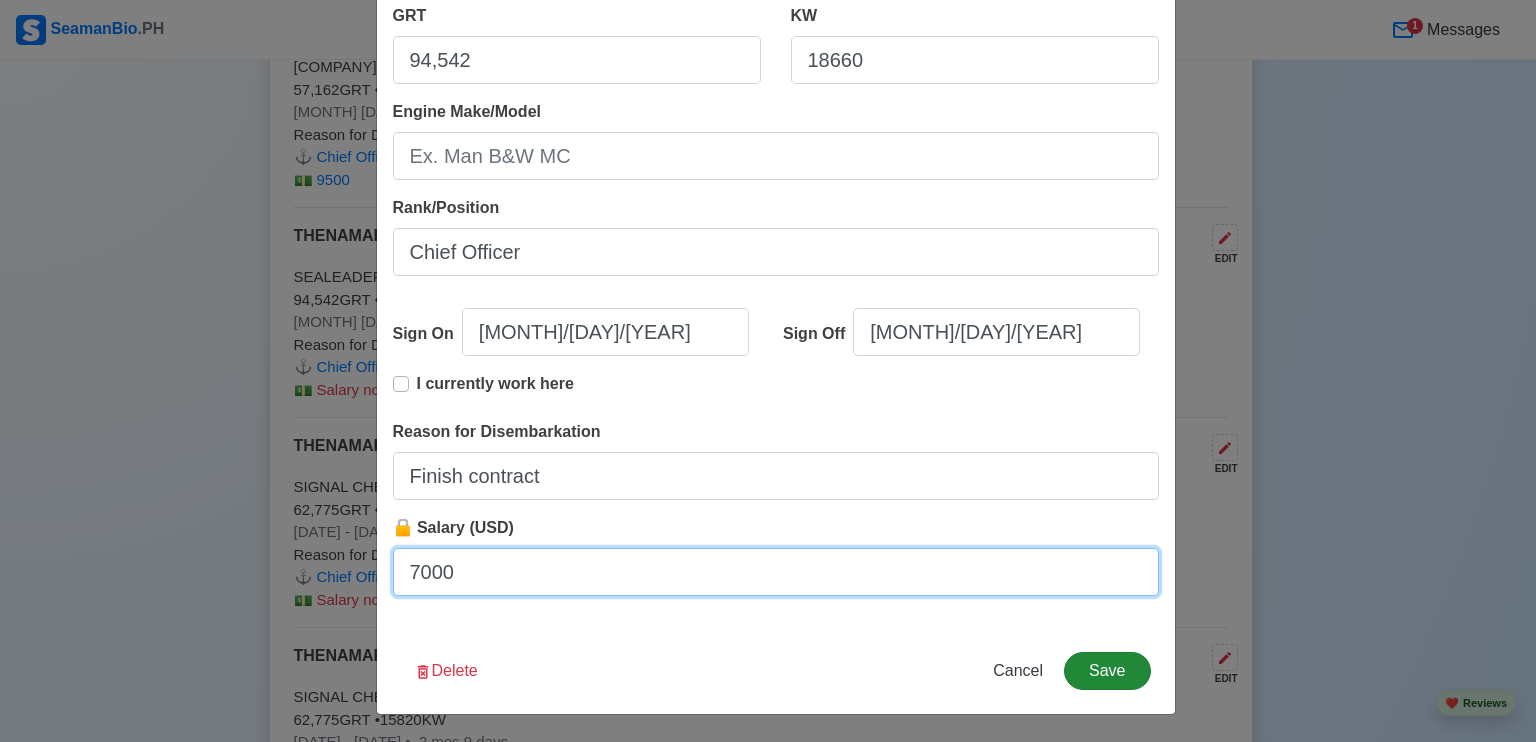type on "7000" 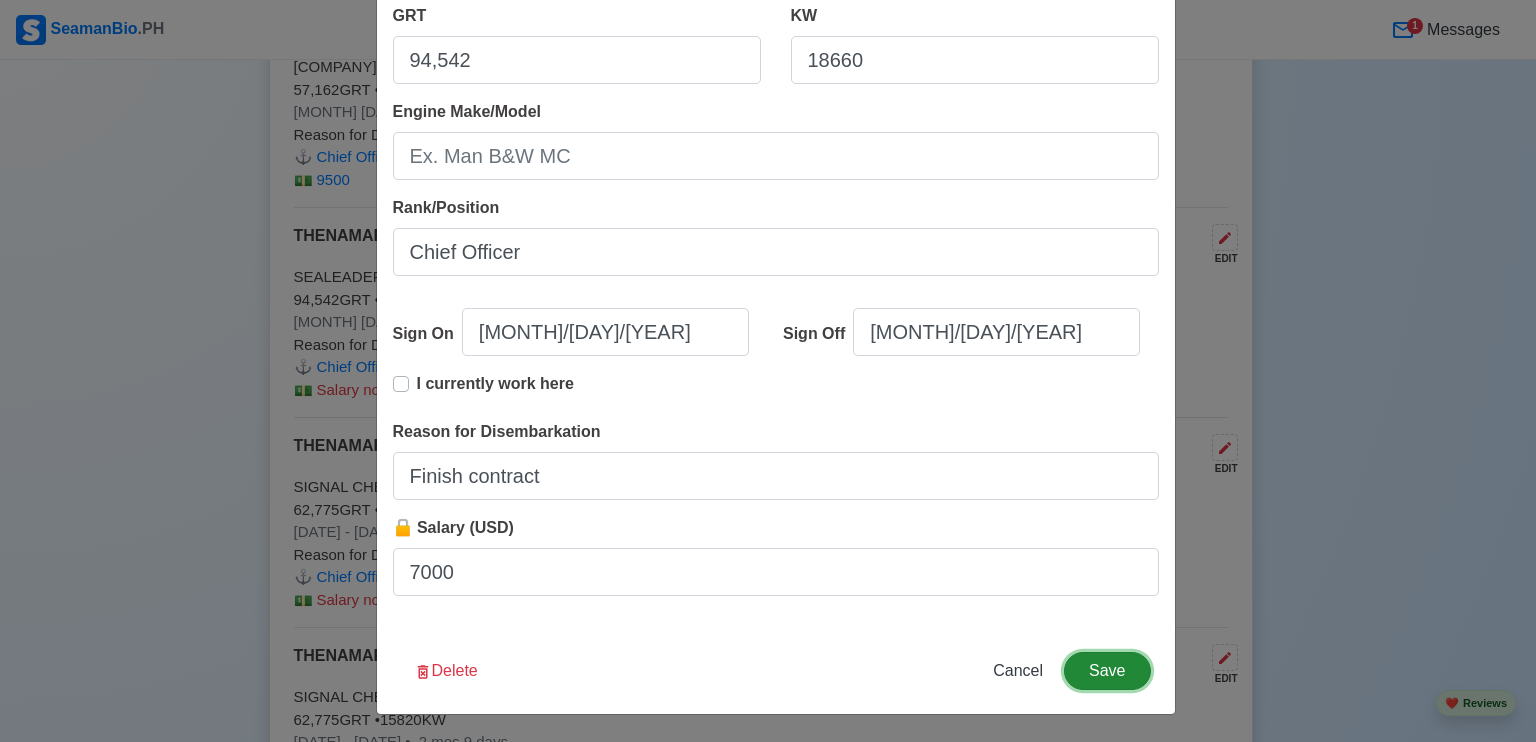 click on "Save" at bounding box center (1107, 671) 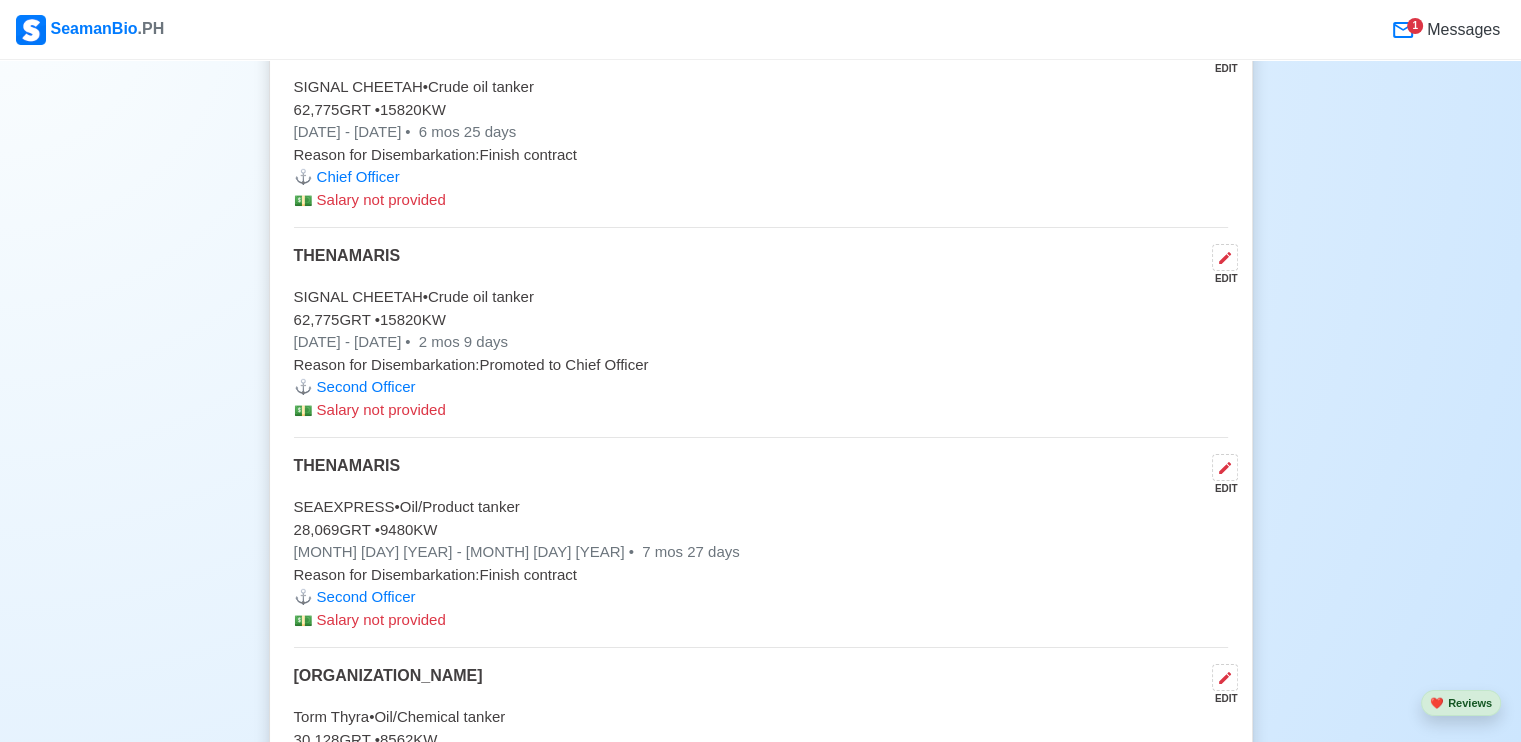 scroll, scrollTop: 15684, scrollLeft: 0, axis: vertical 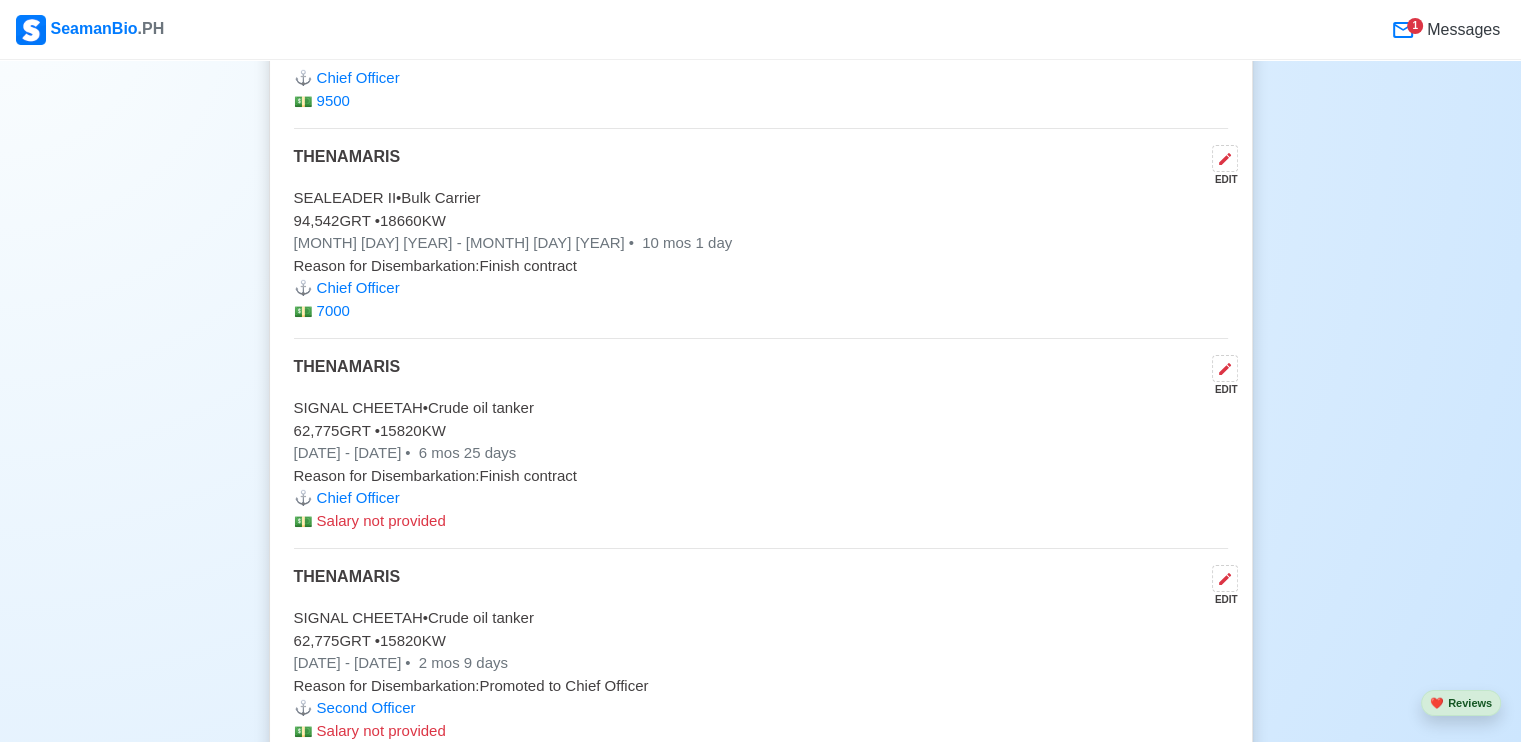 click on "EDIT" at bounding box center [1221, 389] 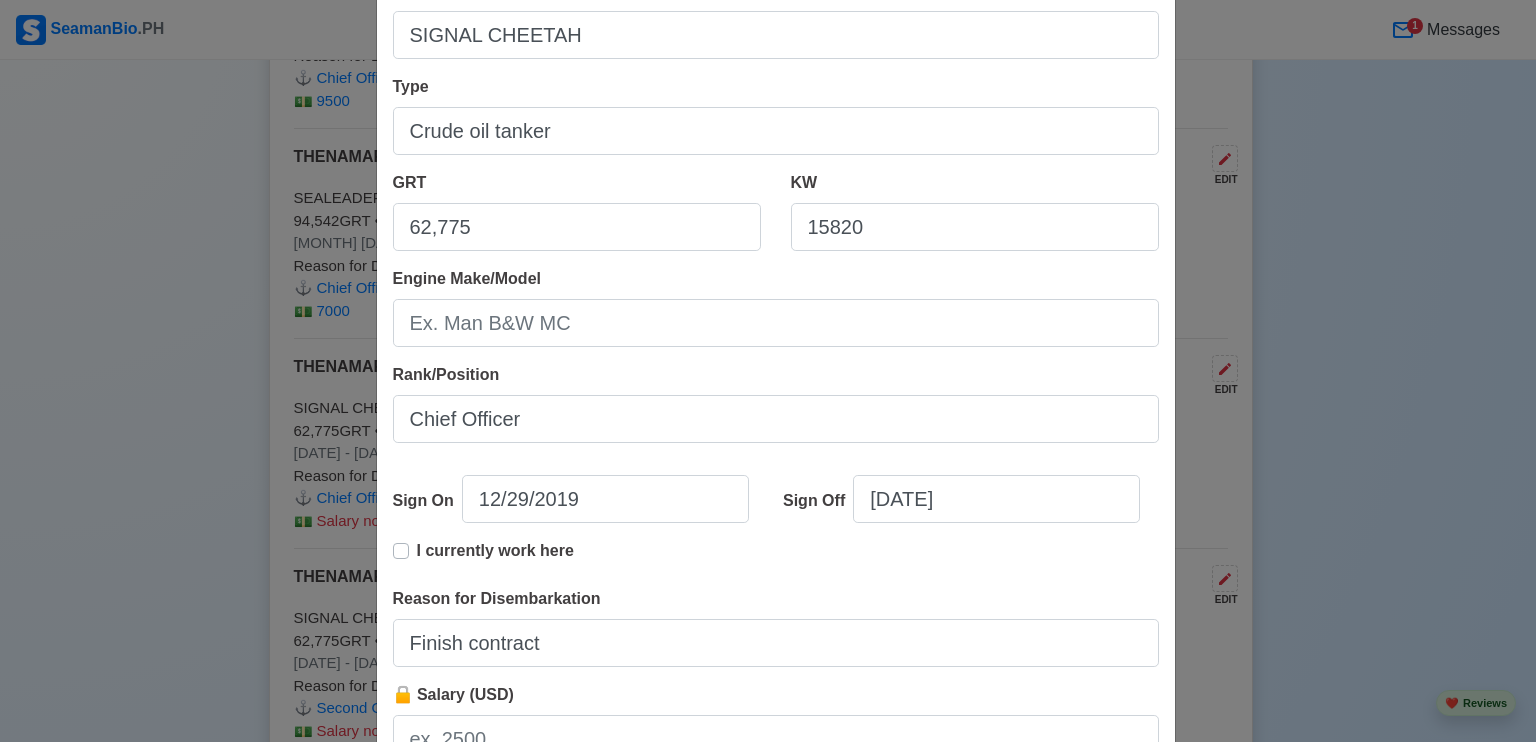 scroll, scrollTop: 304, scrollLeft: 0, axis: vertical 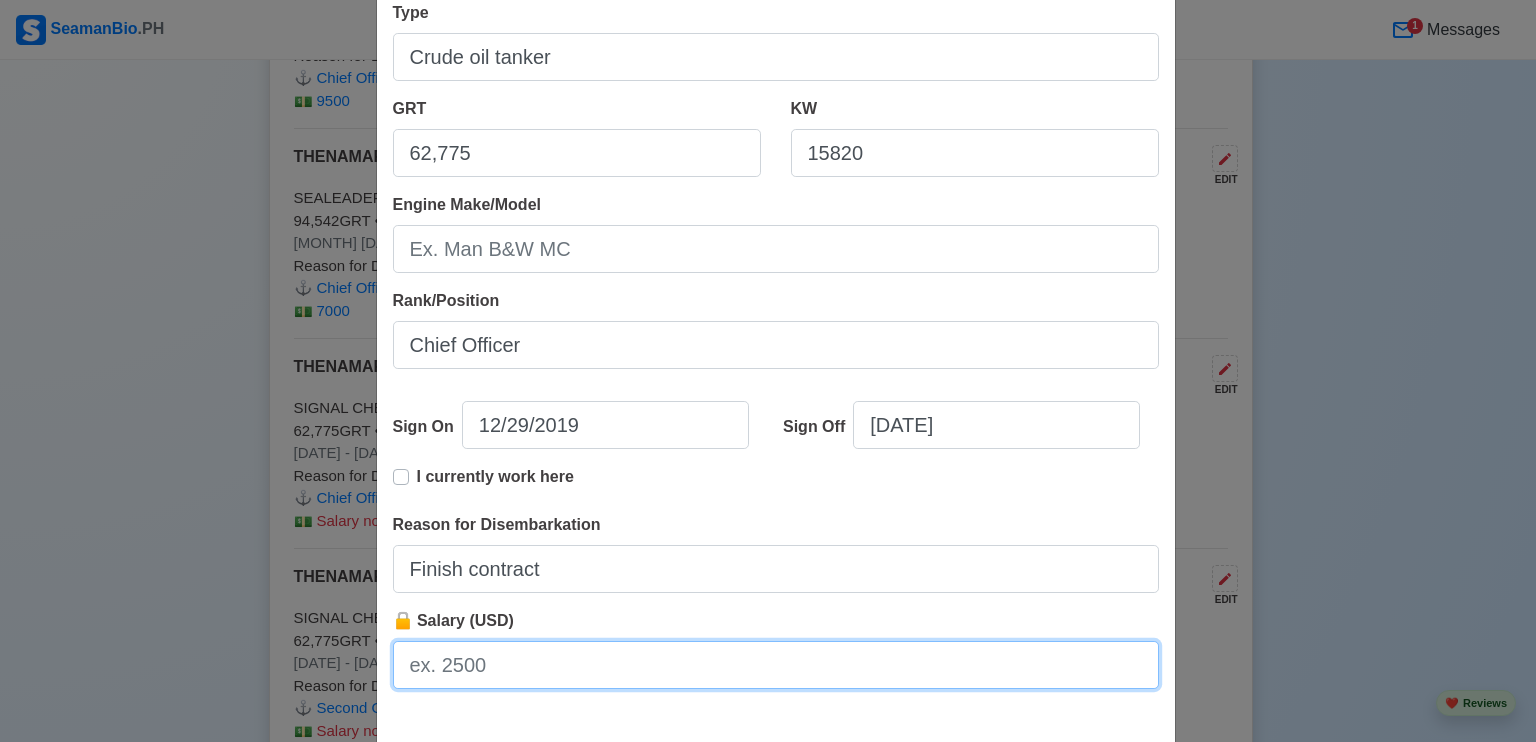click on "🔒 Salary (USD)" at bounding box center (776, 665) 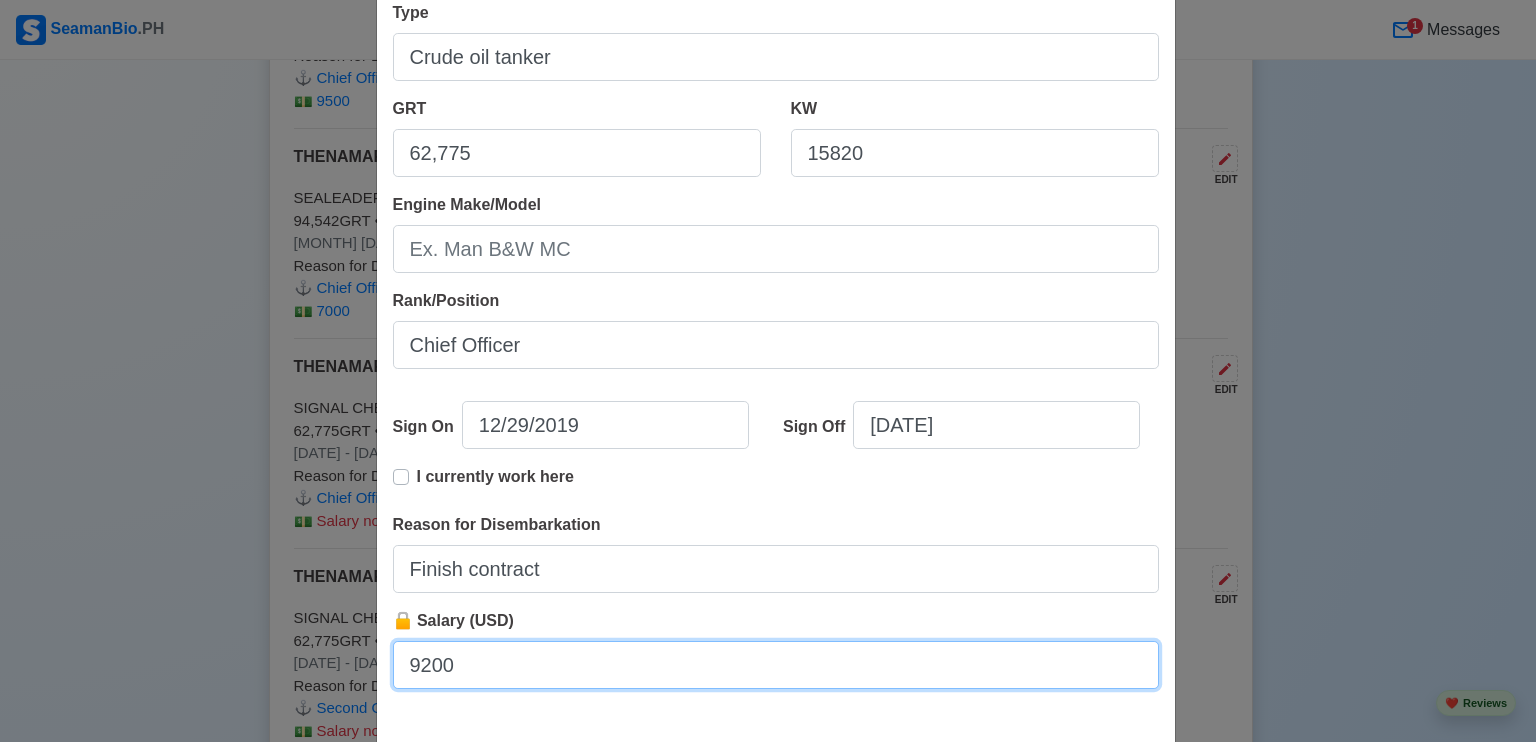 type on "9200" 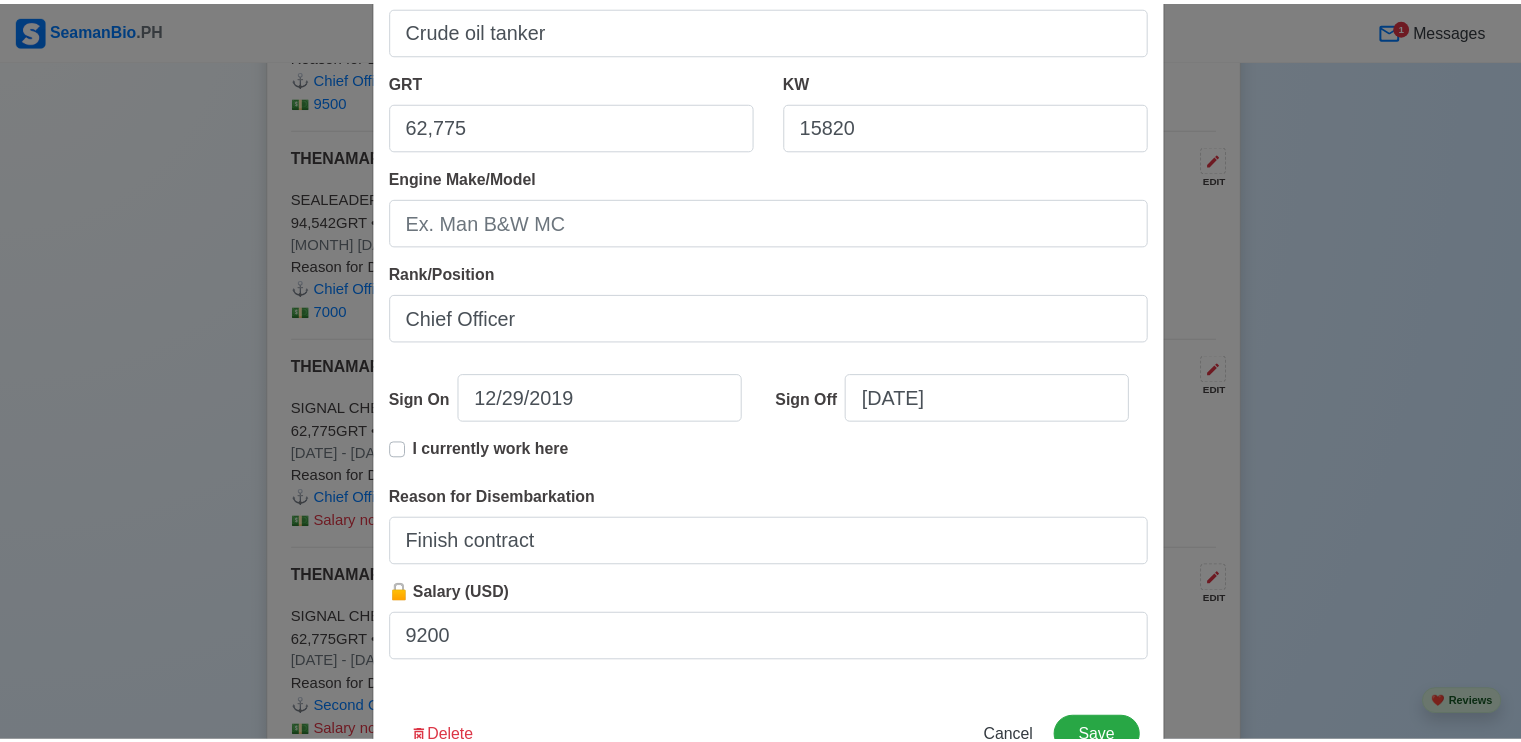 scroll, scrollTop: 397, scrollLeft: 0, axis: vertical 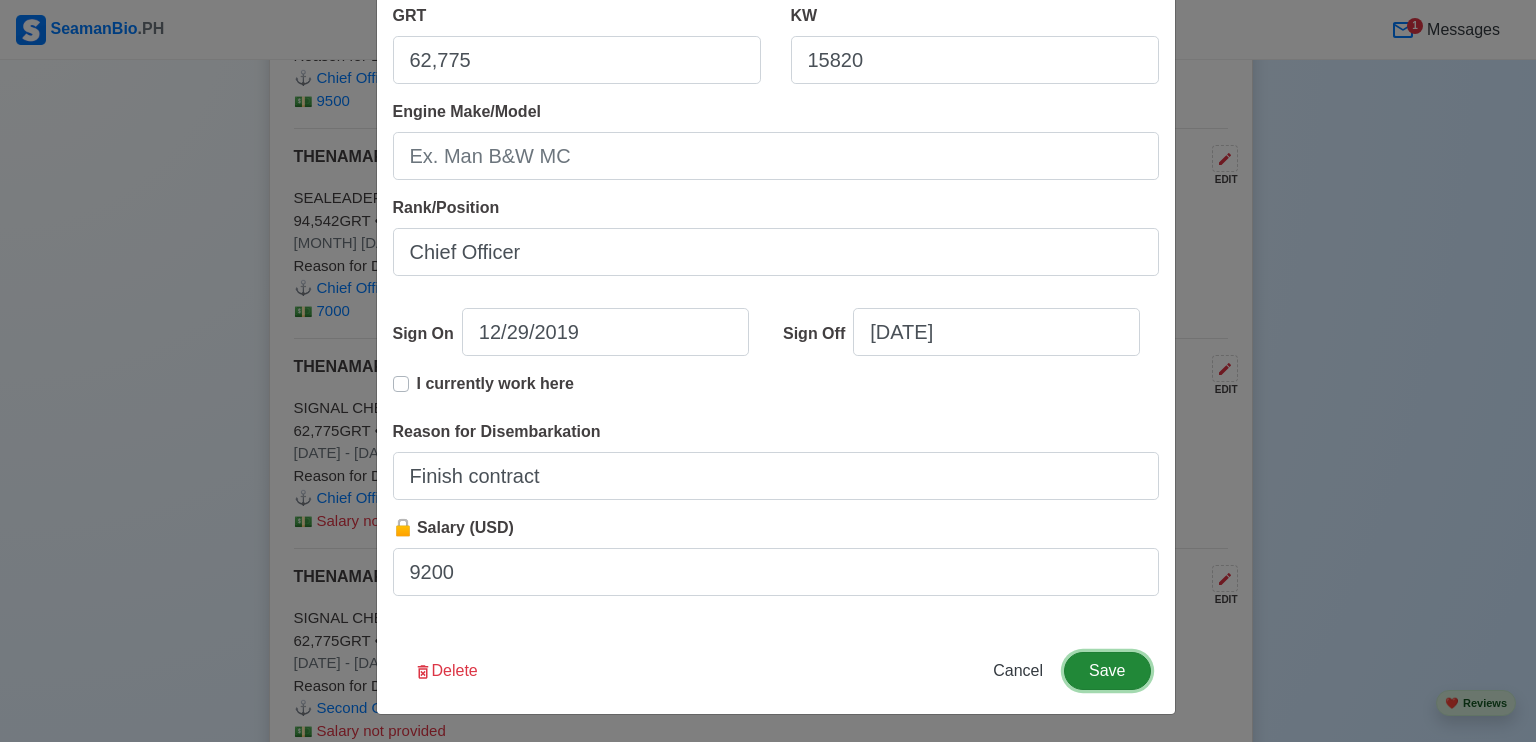 click on "Save" at bounding box center [1107, 671] 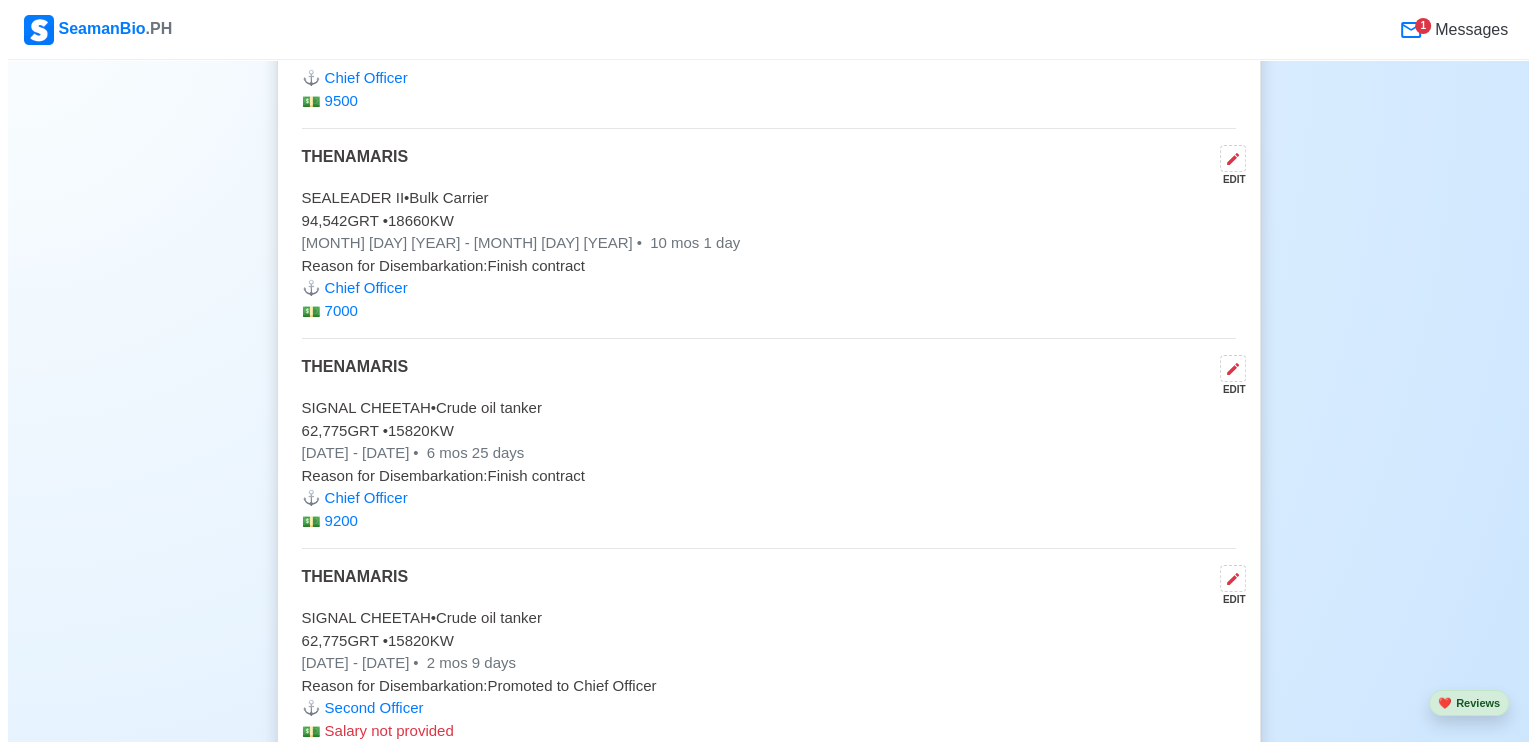 scroll, scrollTop: 15852, scrollLeft: 0, axis: vertical 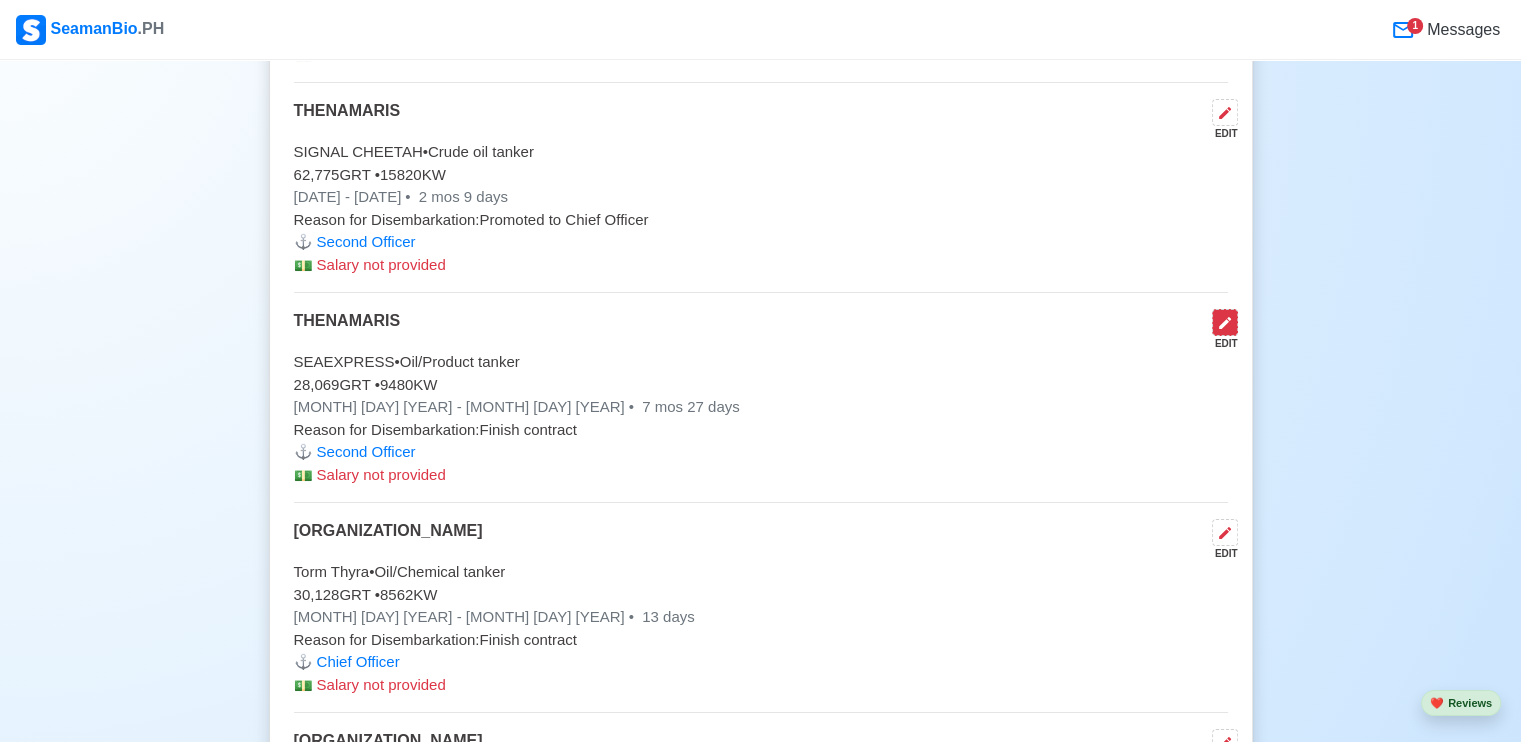 click 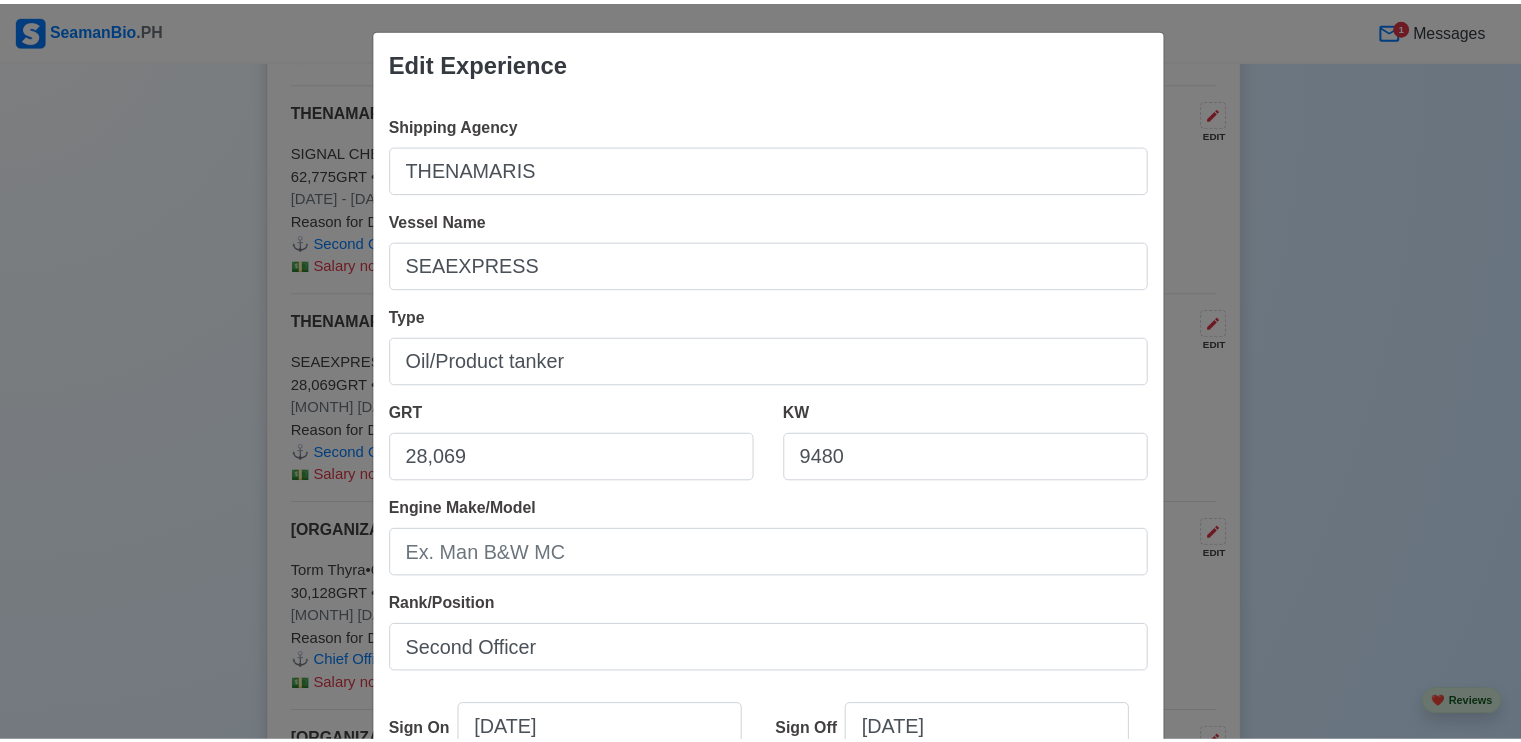 scroll, scrollTop: 397, scrollLeft: 0, axis: vertical 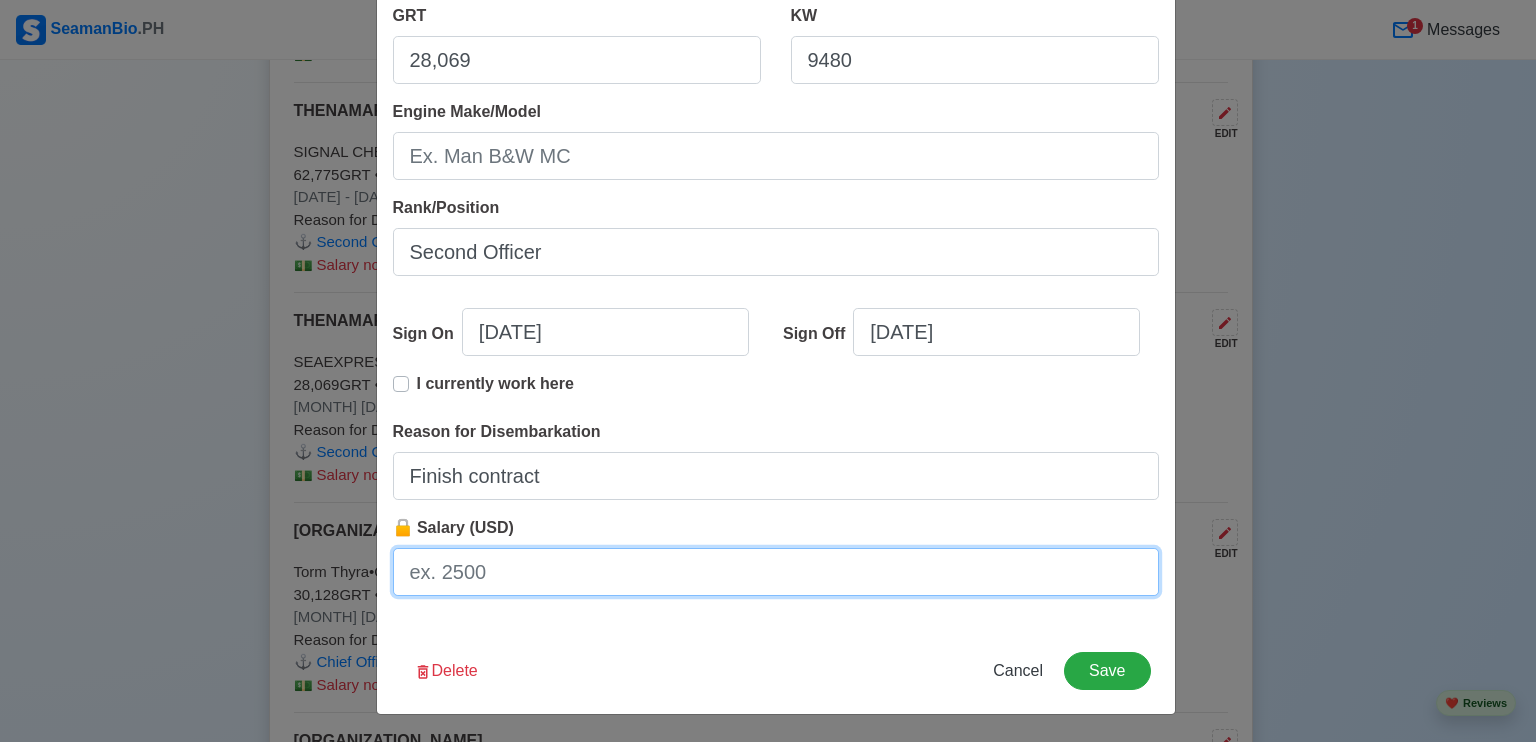 click on "🔒 Salary (USD)" at bounding box center [776, 572] 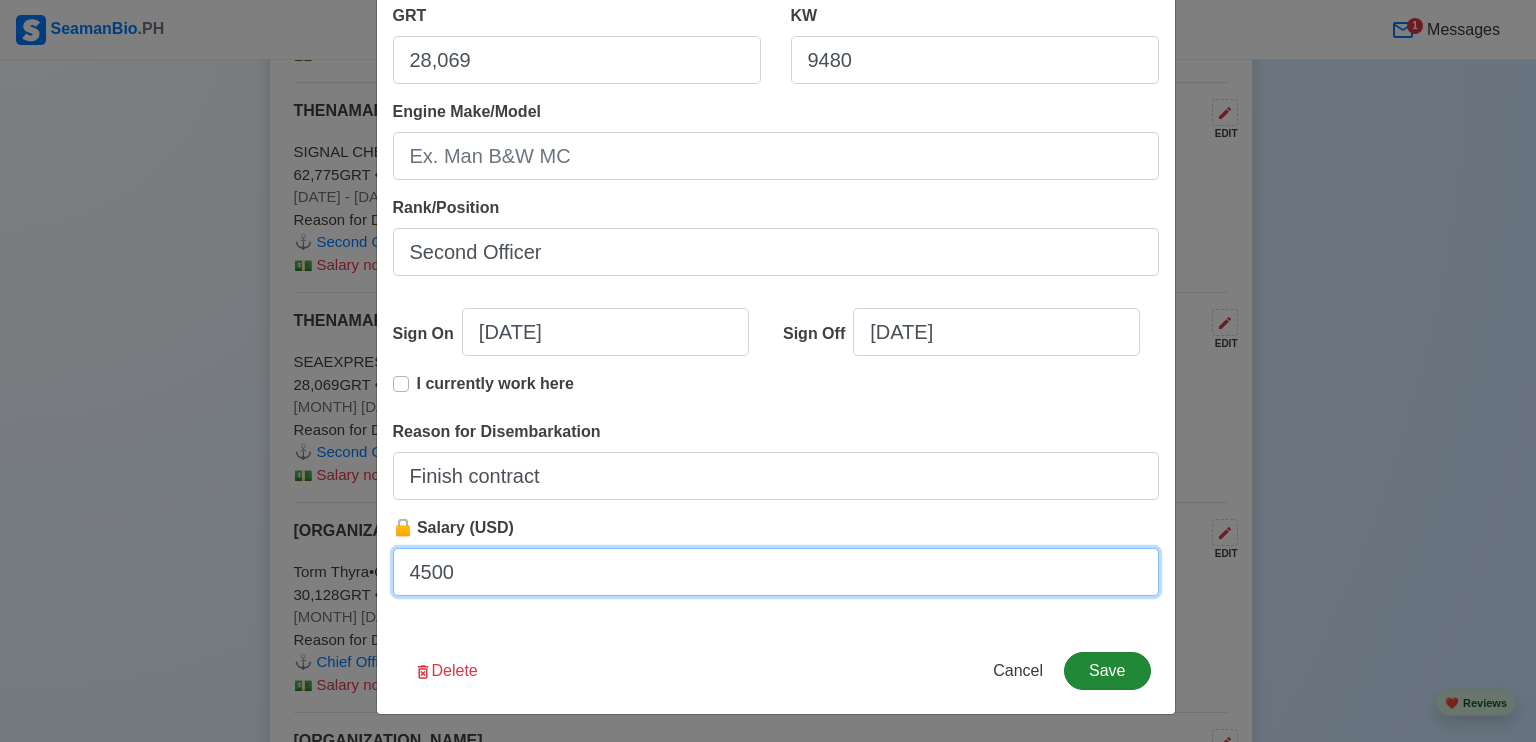 type on "4500" 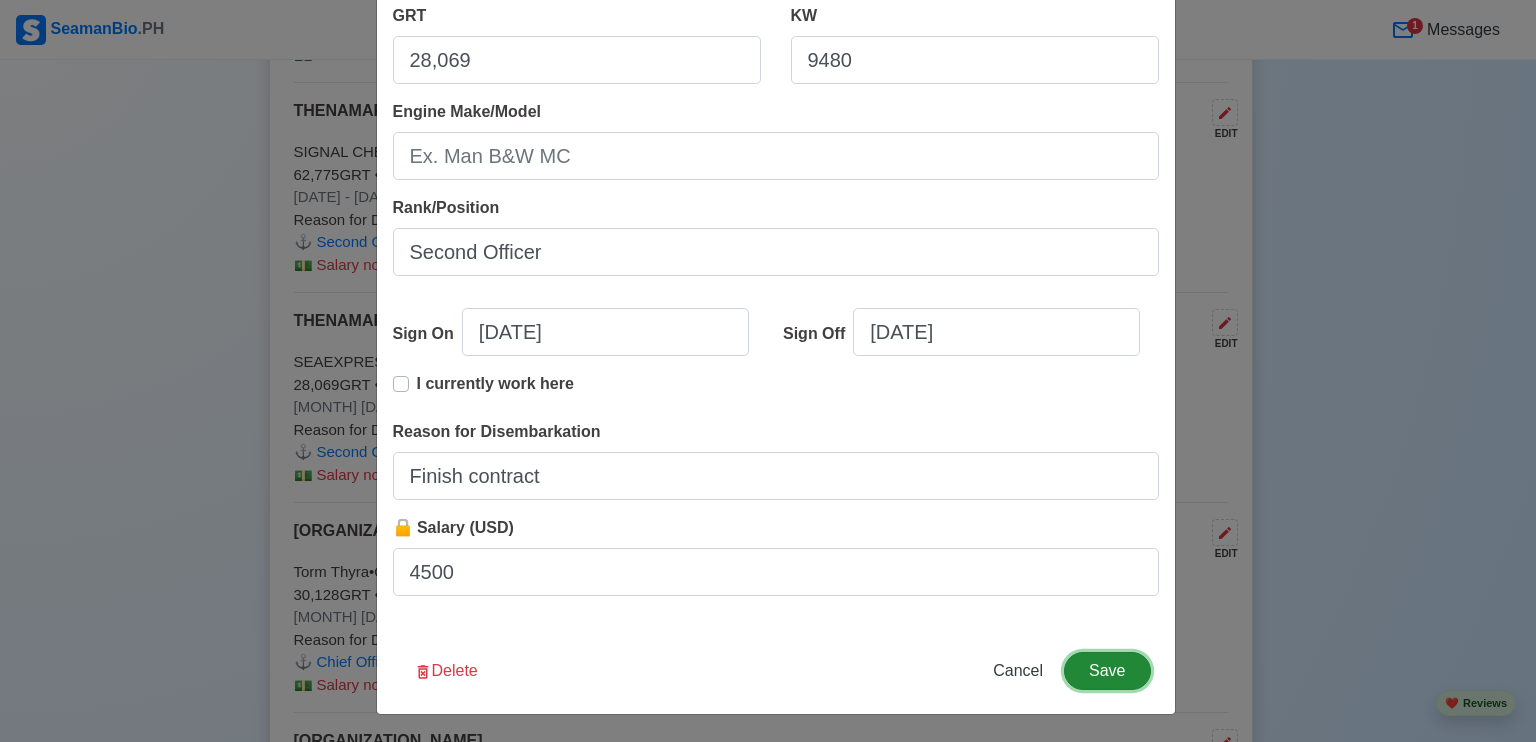 click on "Save" at bounding box center (1107, 671) 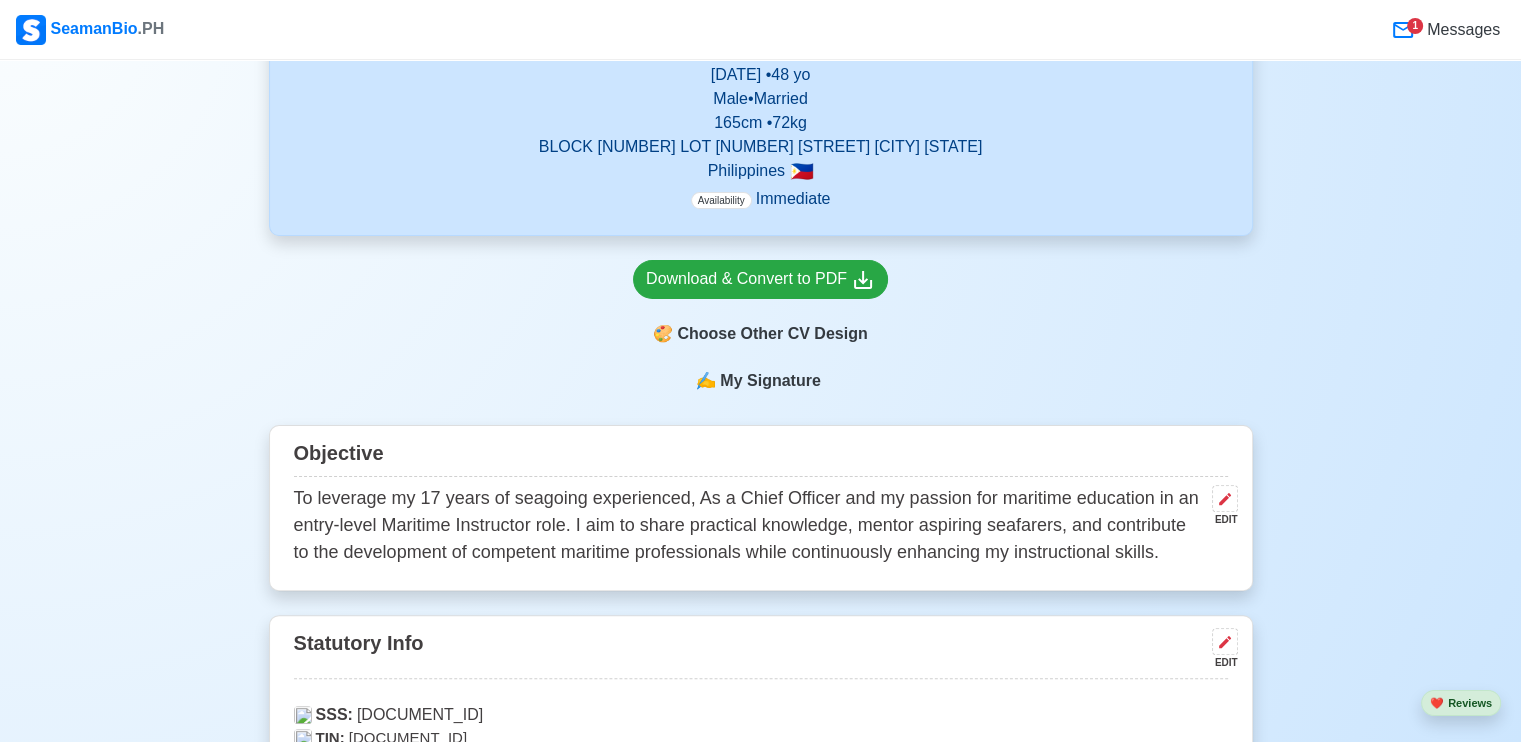 scroll, scrollTop: 700, scrollLeft: 0, axis: vertical 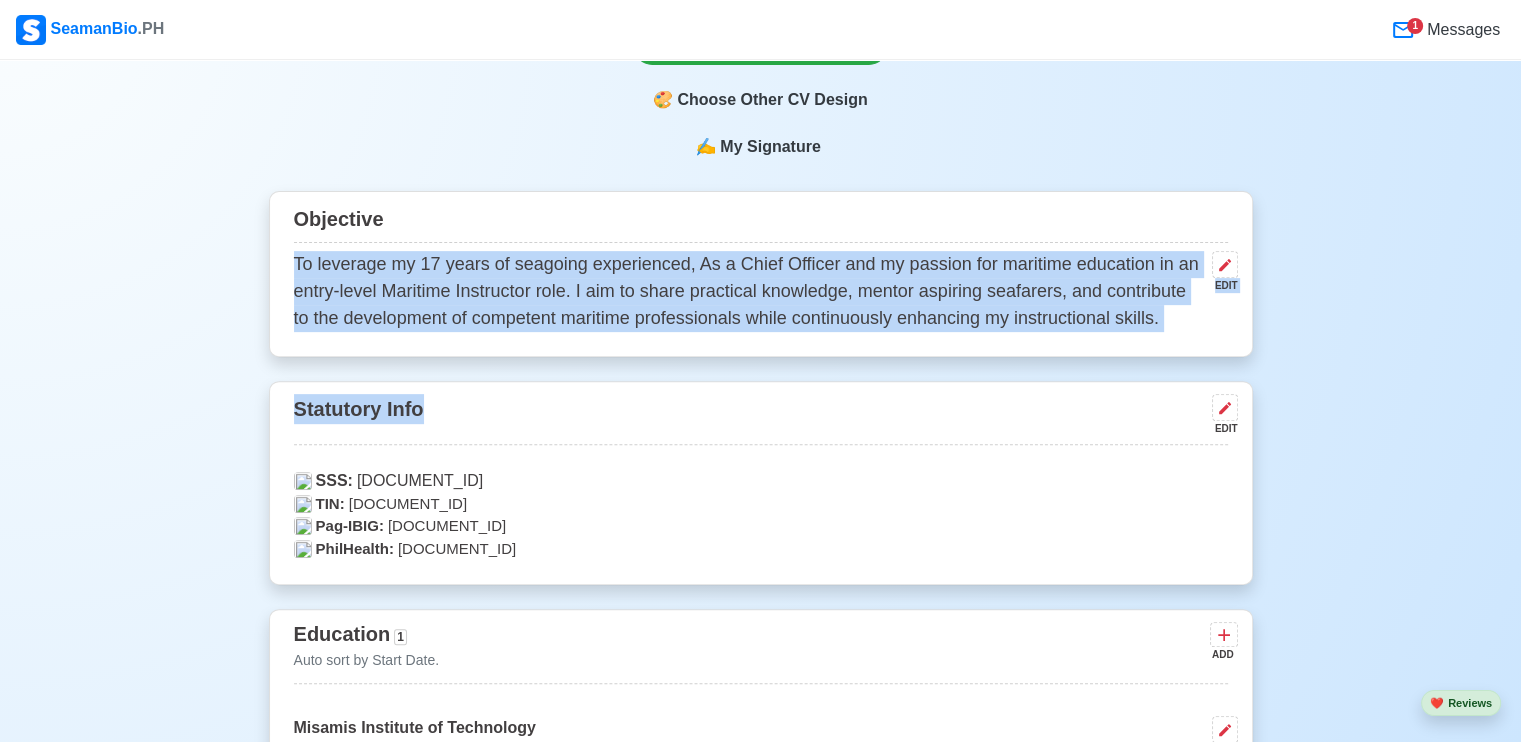 drag, startPoint x: 296, startPoint y: 264, endPoint x: 1044, endPoint y: 376, distance: 756.33856 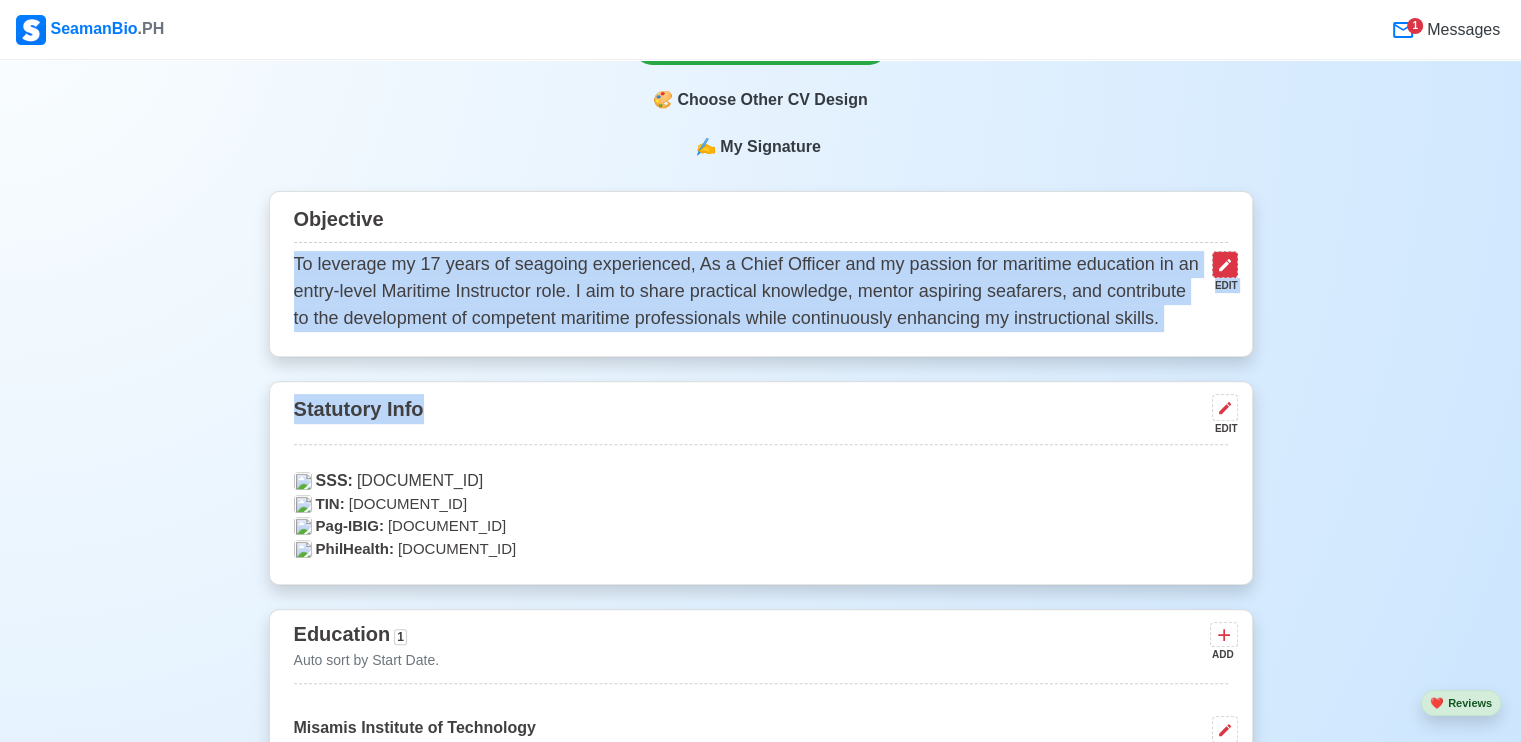 drag, startPoint x: 1044, startPoint y: 376, endPoint x: 1221, endPoint y: 264, distance: 209.45883 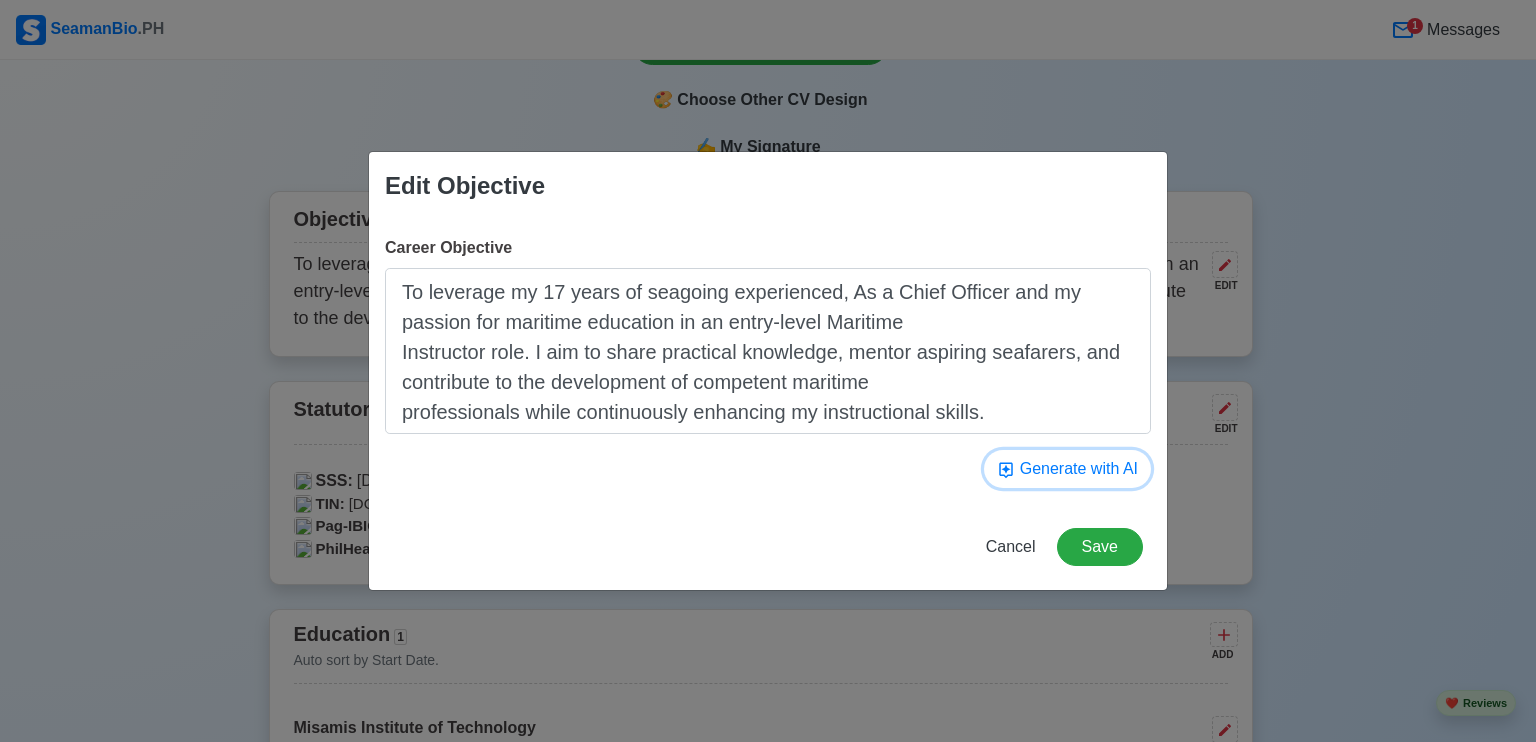 click on "Generate with AI" at bounding box center [1067, 469] 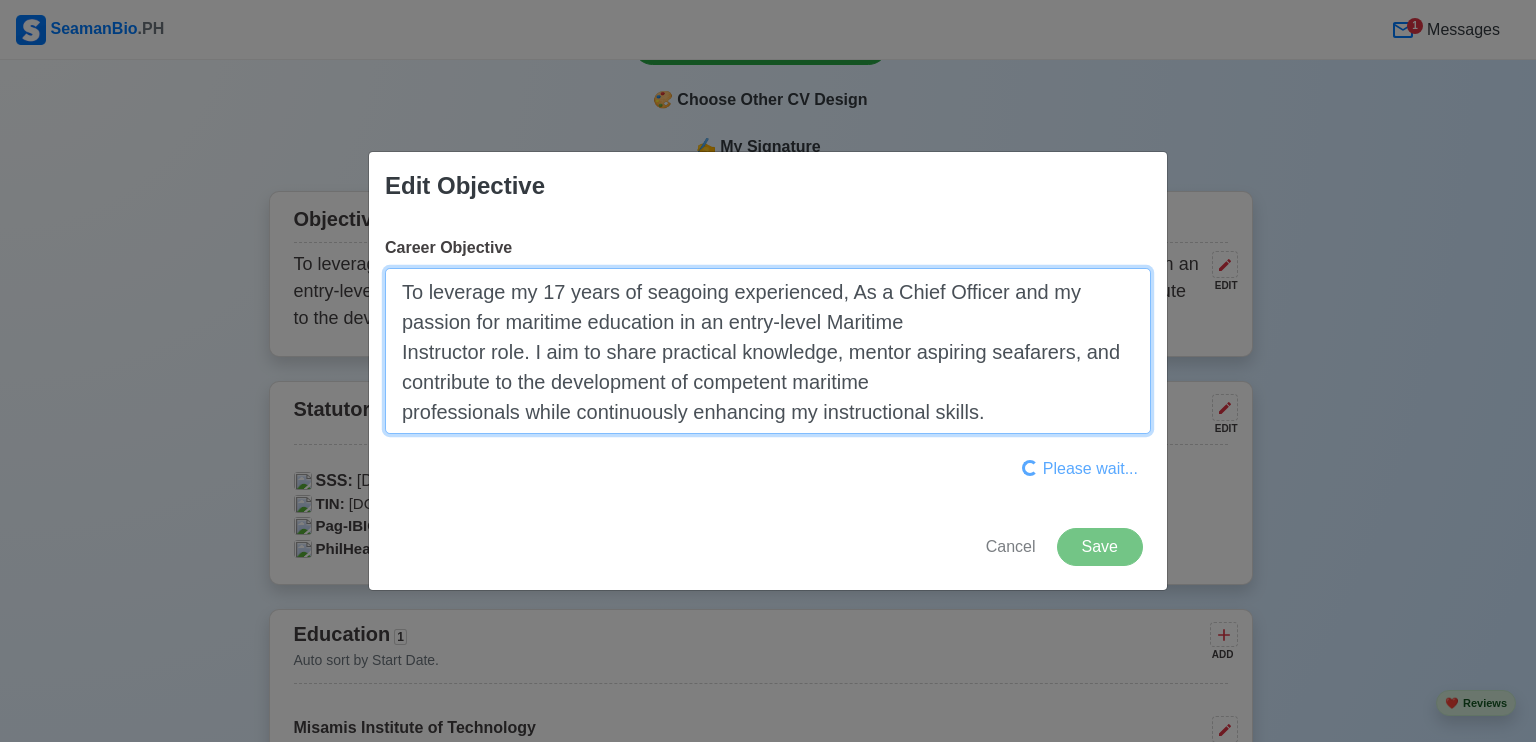 drag, startPoint x: 988, startPoint y: 417, endPoint x: 355, endPoint y: 266, distance: 650.7611 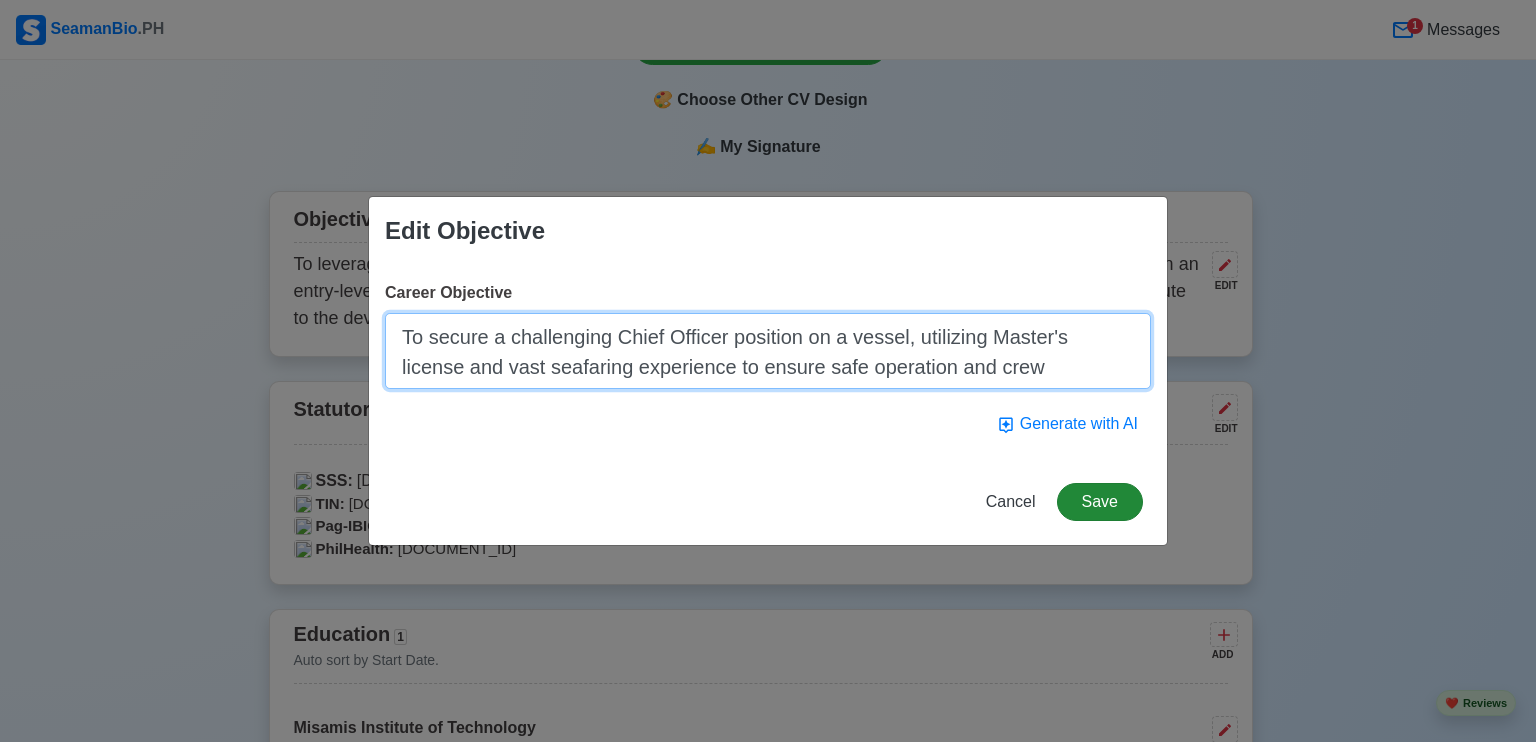type on "To secure a challenging Chief Officer position on a vessel, utilizing Master's license and vast seafaring experience to ensure safe operation and crew management." 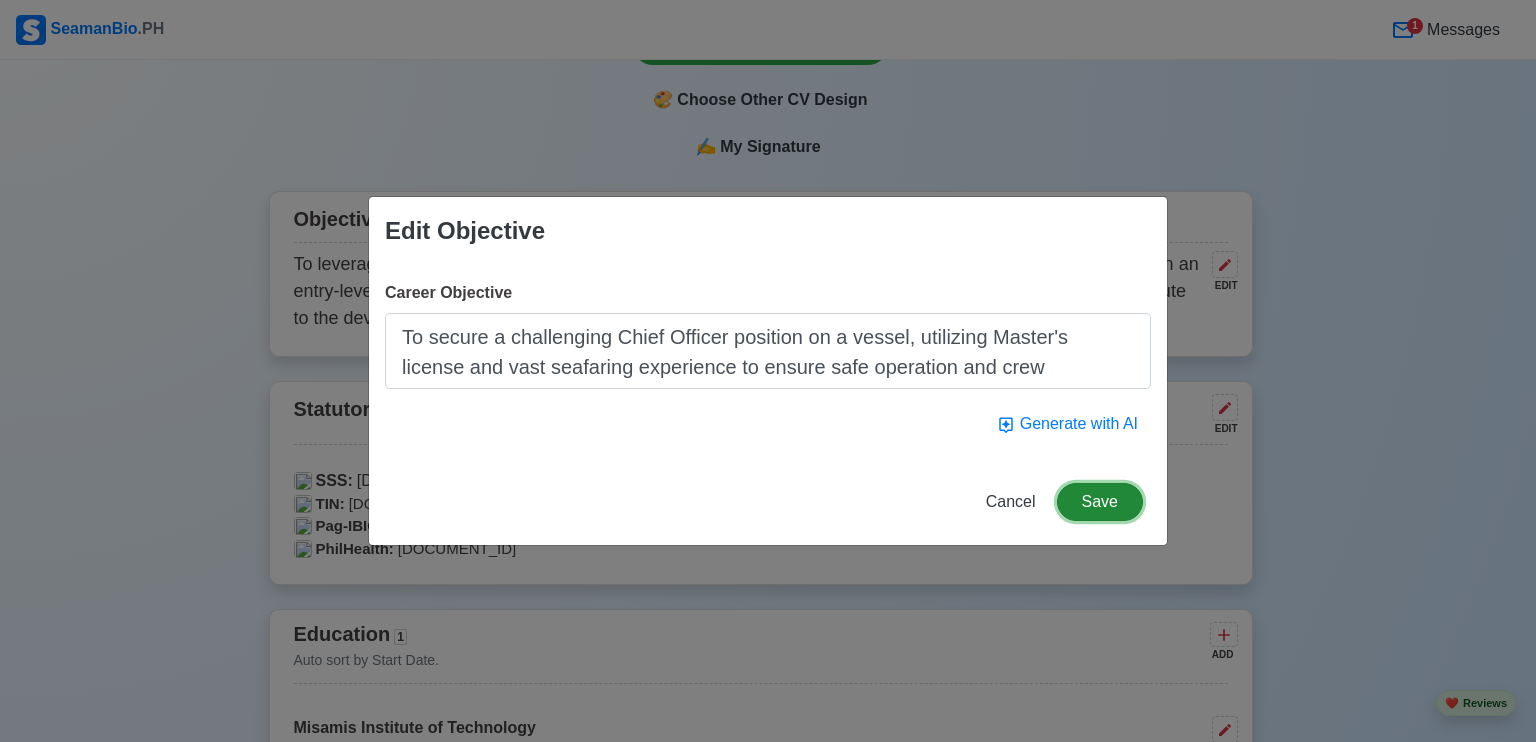 click on "Save" at bounding box center [1100, 502] 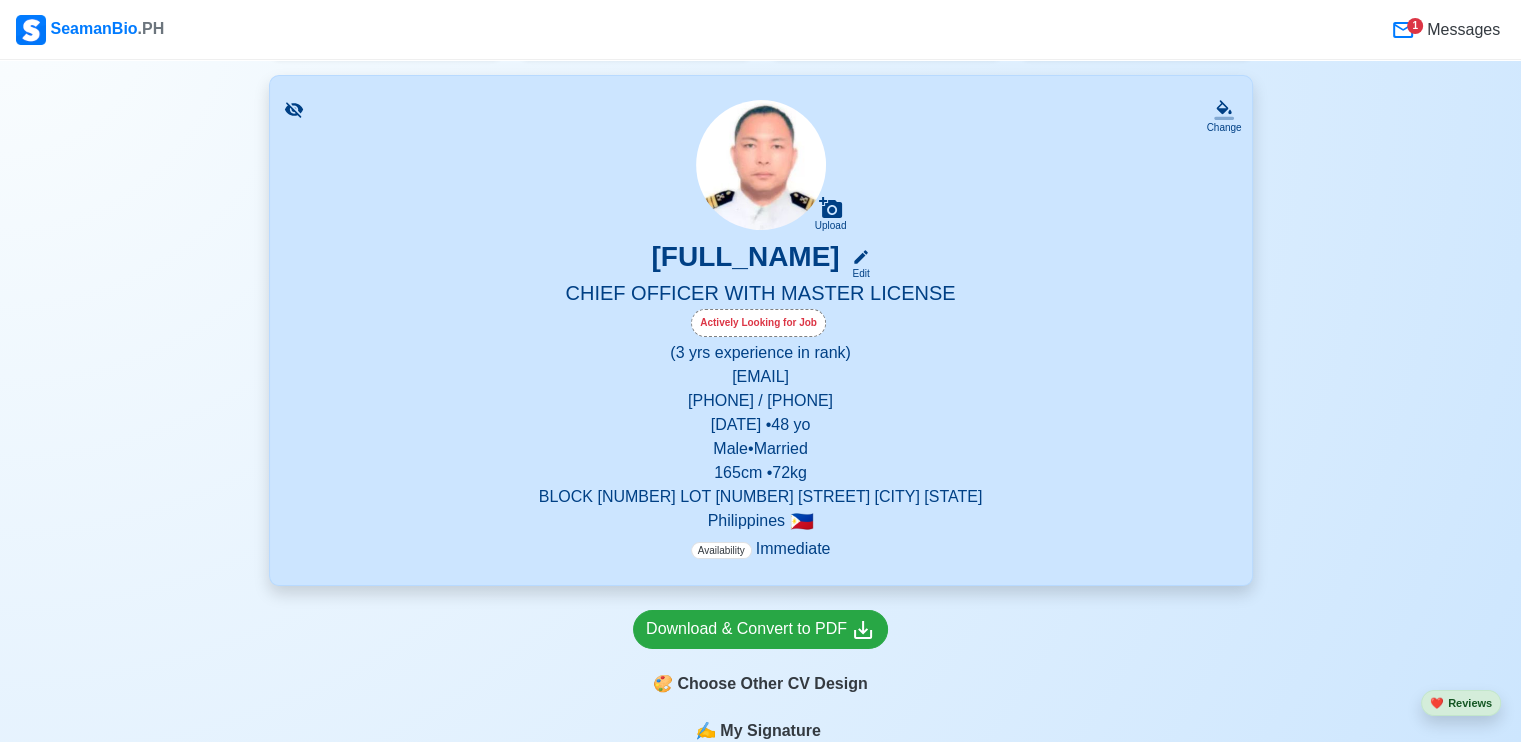 scroll, scrollTop: 0, scrollLeft: 0, axis: both 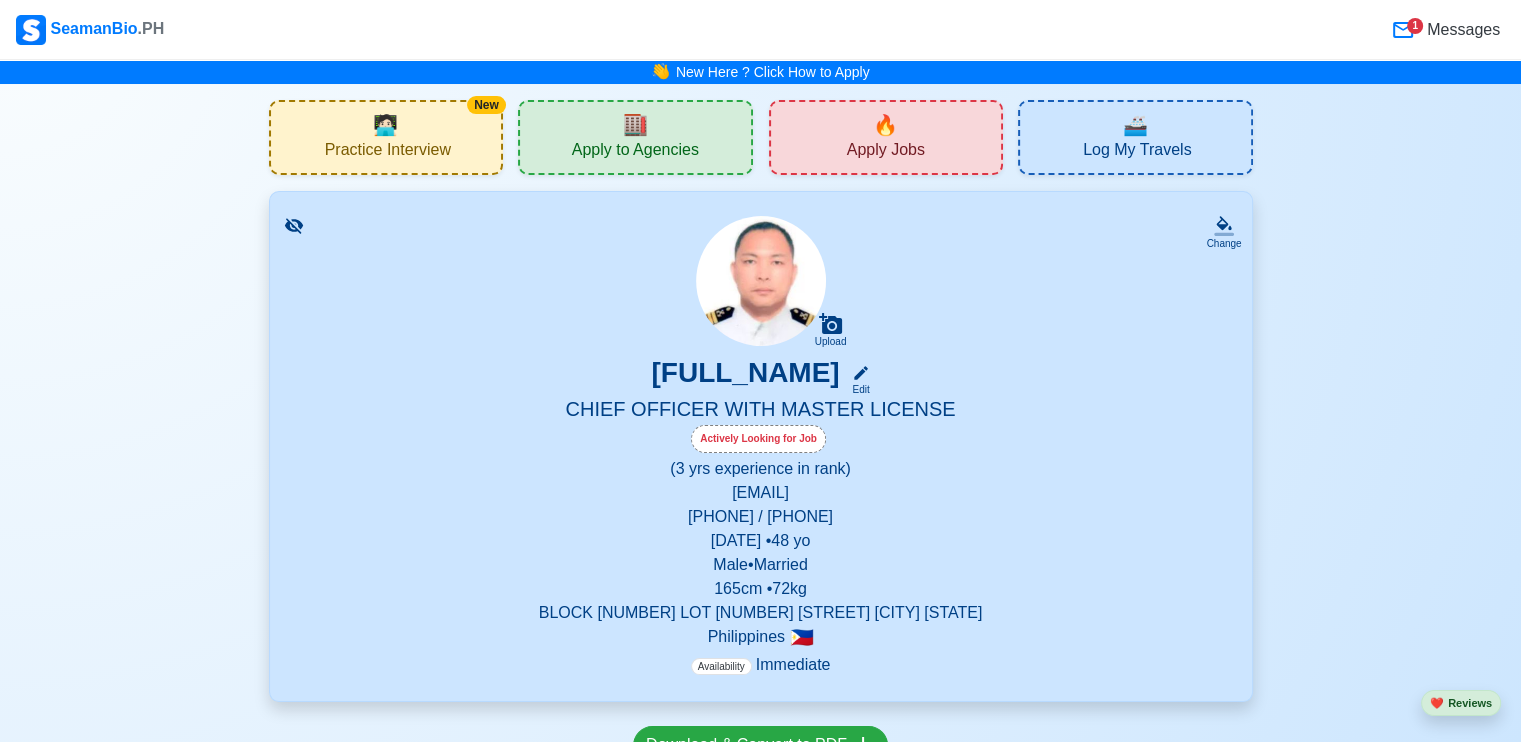 click on "Apply to Agencies" at bounding box center [635, 152] 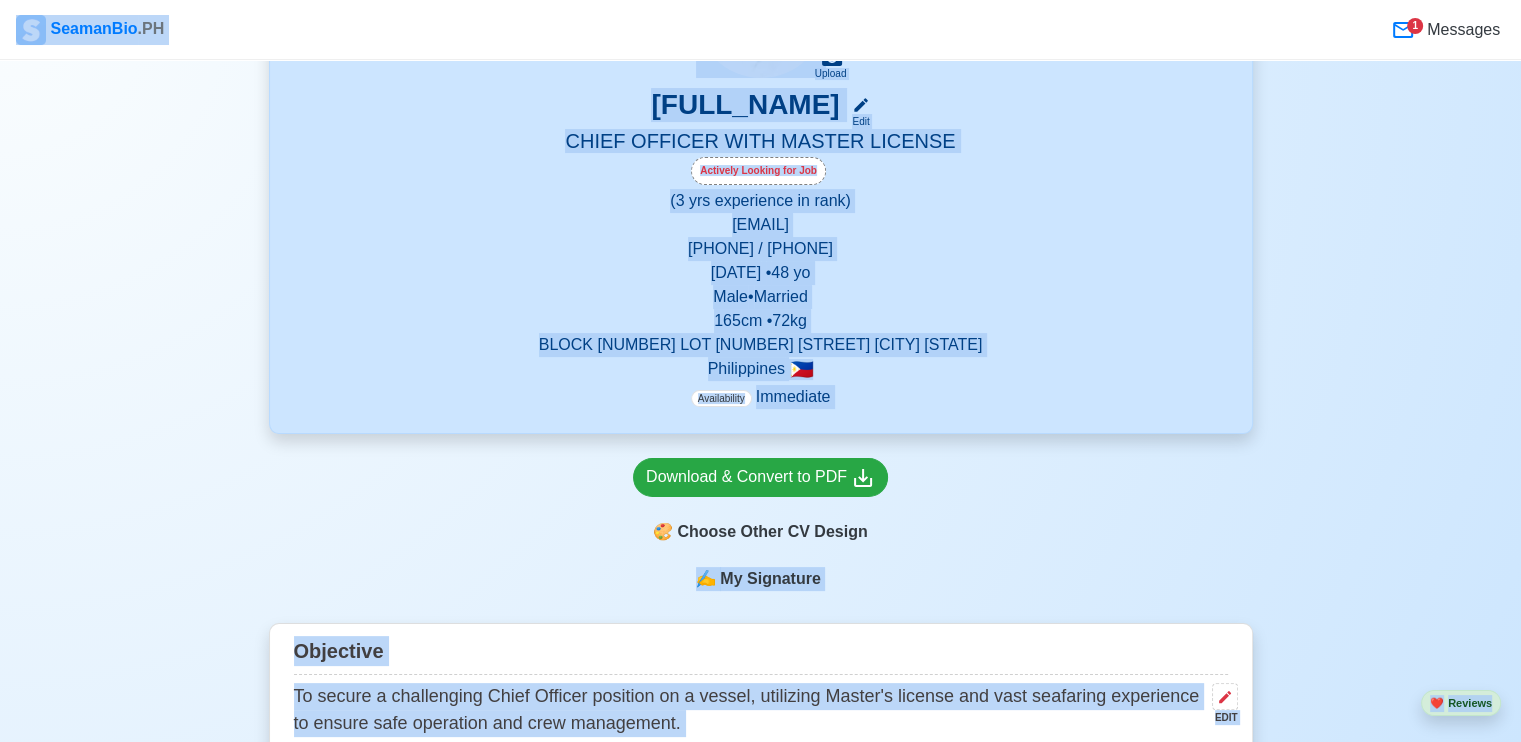 scroll, scrollTop: 0, scrollLeft: 0, axis: both 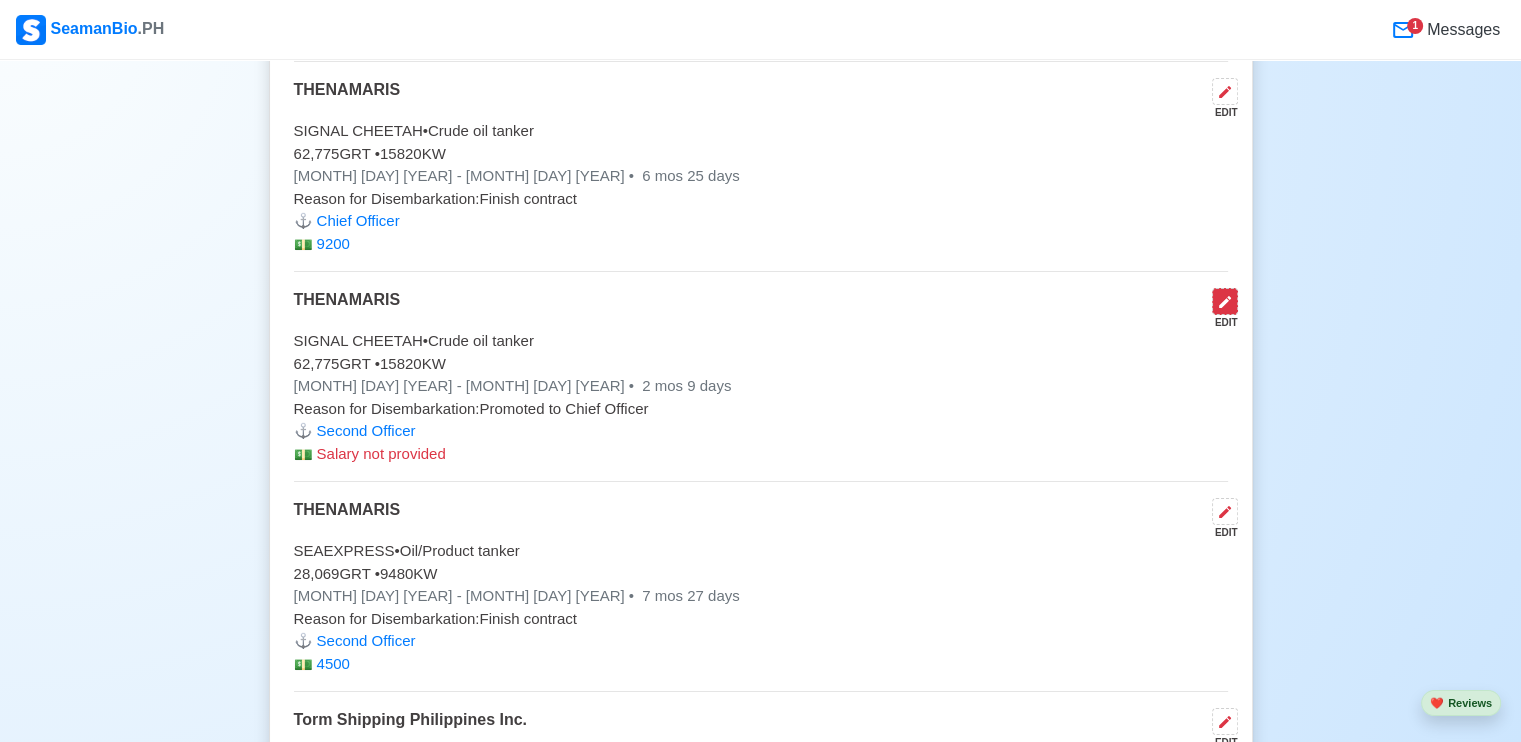 click 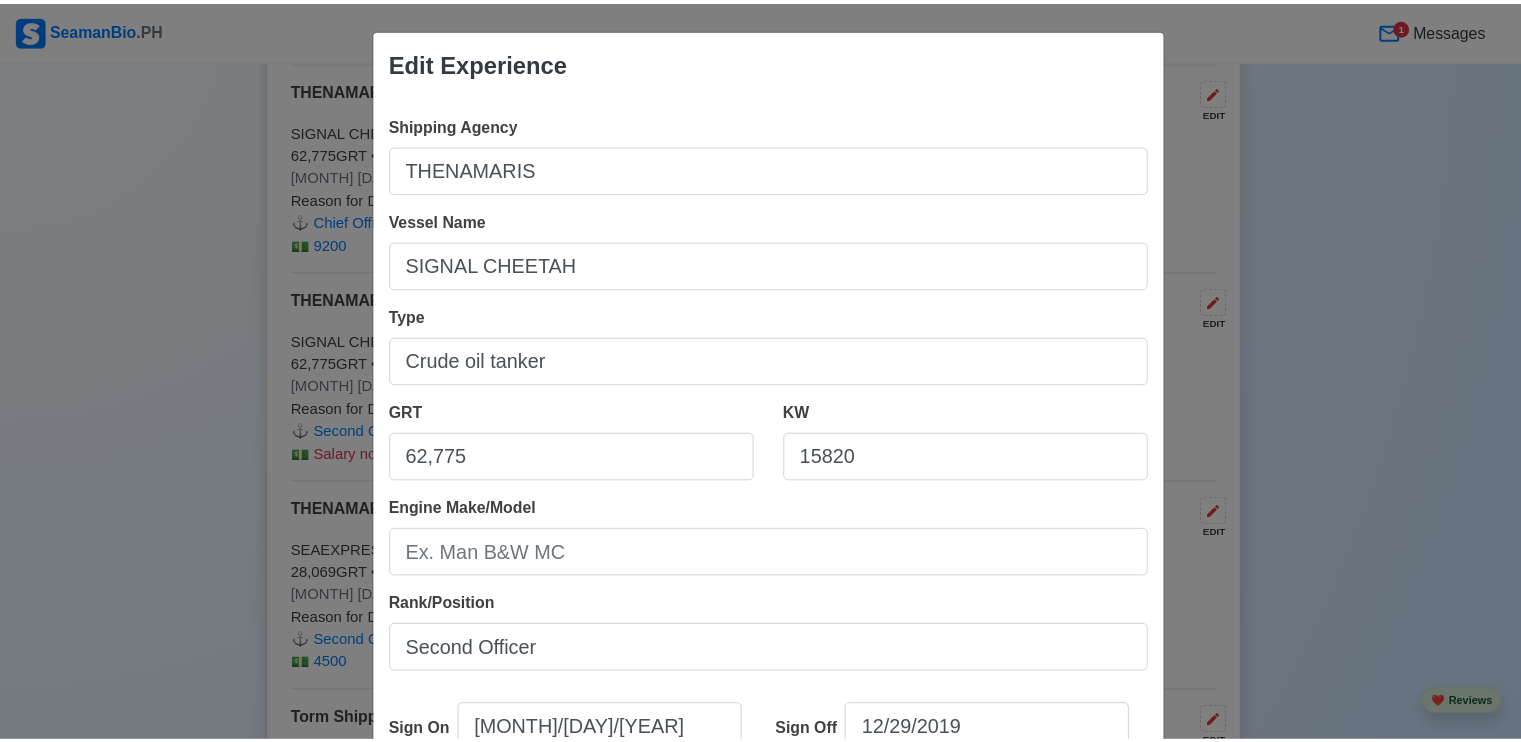 scroll, scrollTop: 397, scrollLeft: 0, axis: vertical 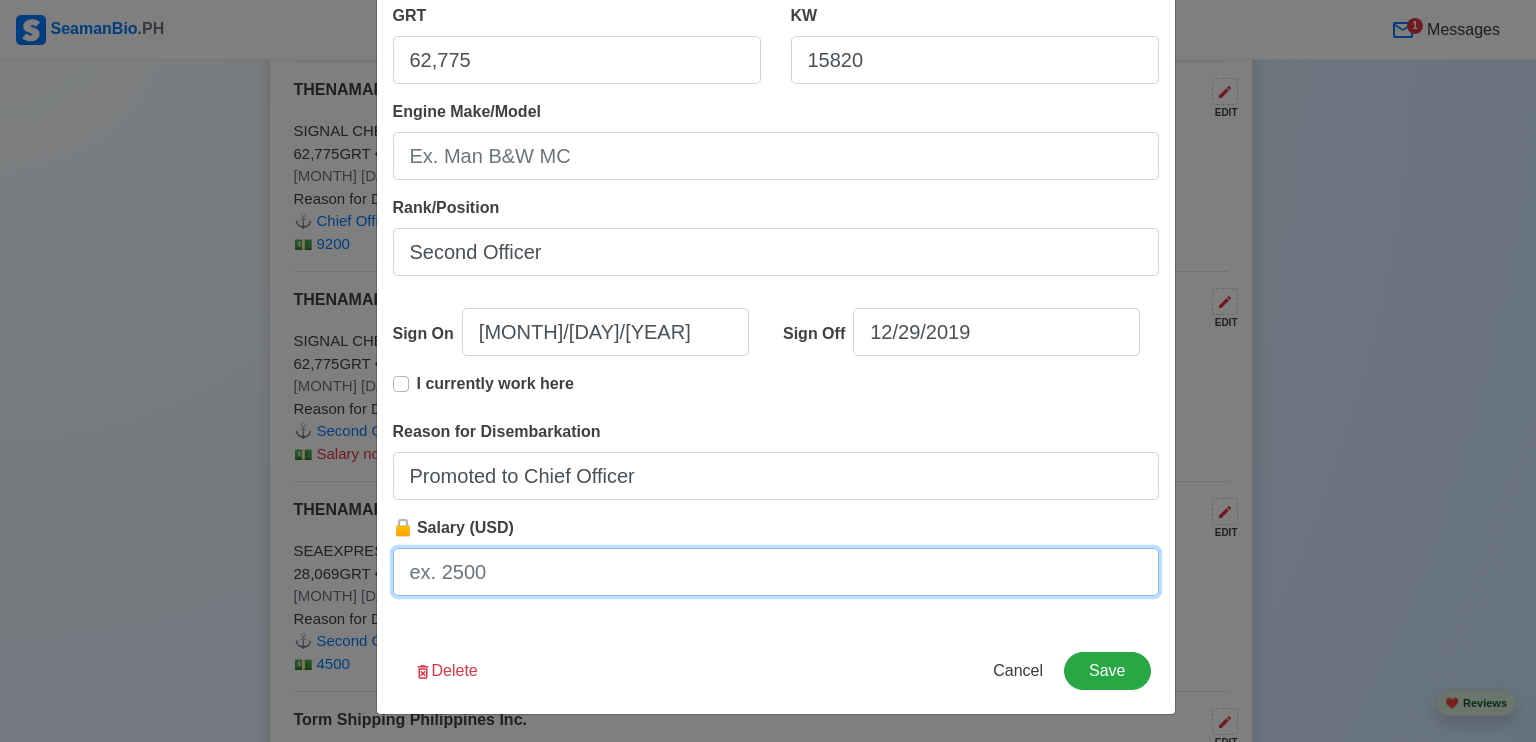 drag, startPoint x: 610, startPoint y: 568, endPoint x: 492, endPoint y: 564, distance: 118.06778 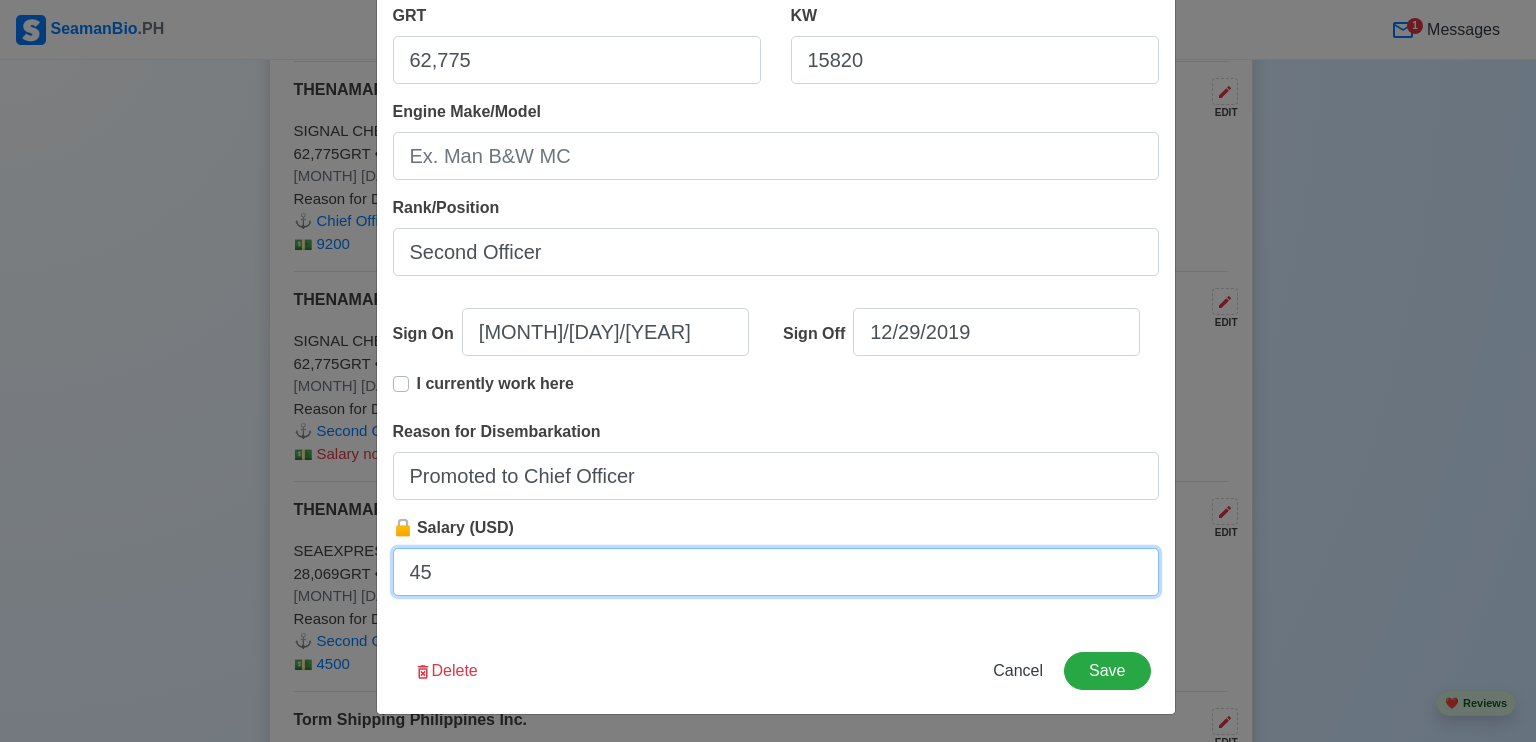 type on "4500" 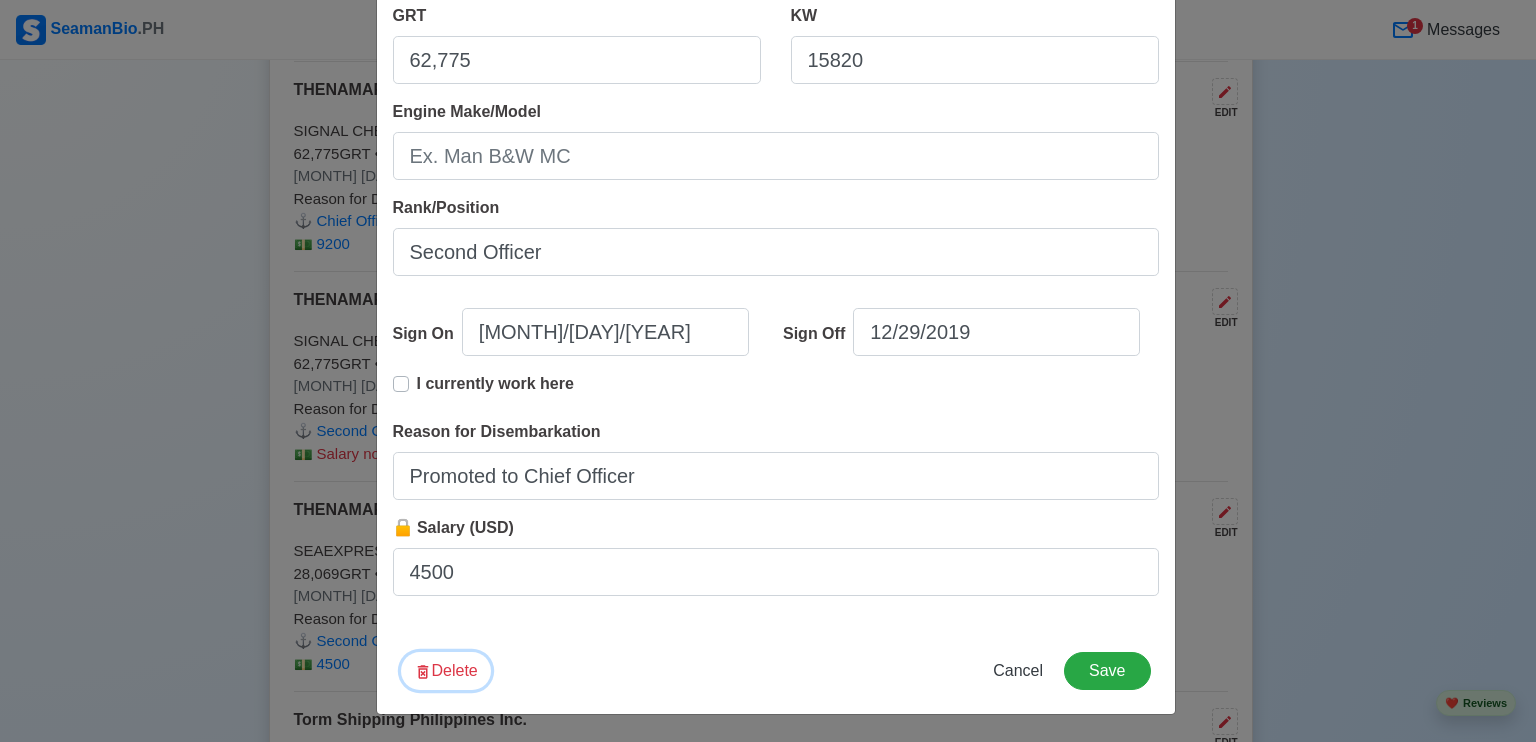 type 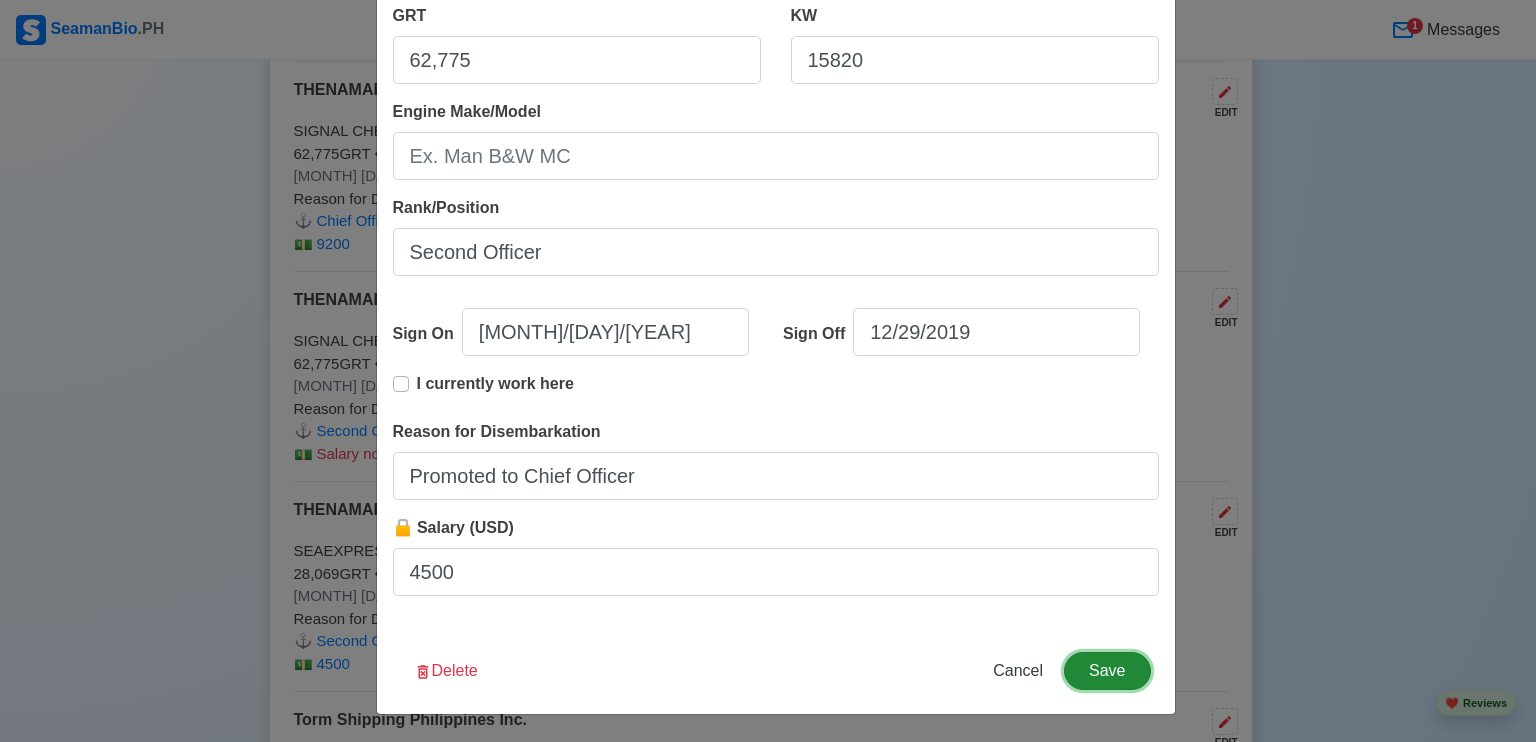 click on "Save" at bounding box center [1107, 671] 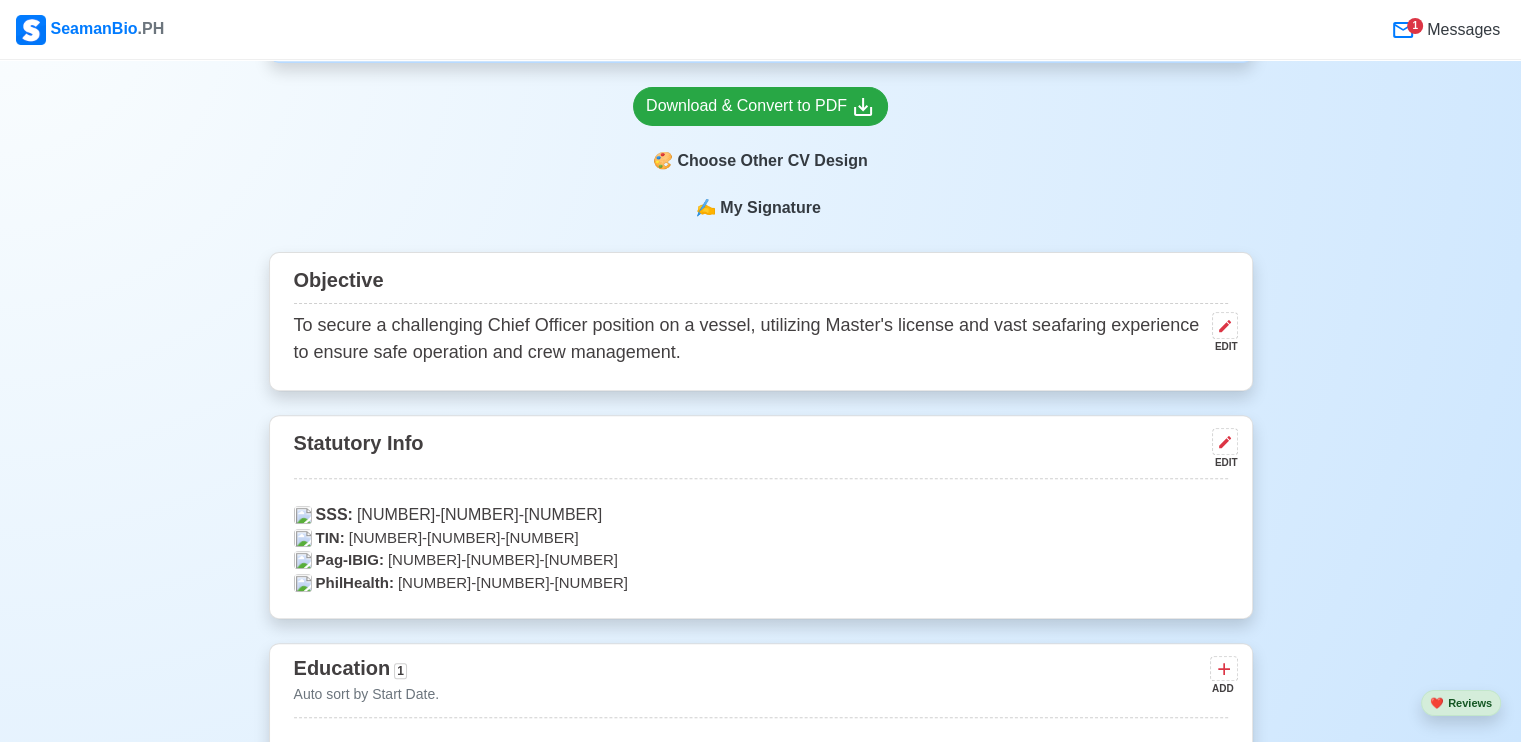 scroll, scrollTop: 0, scrollLeft: 0, axis: both 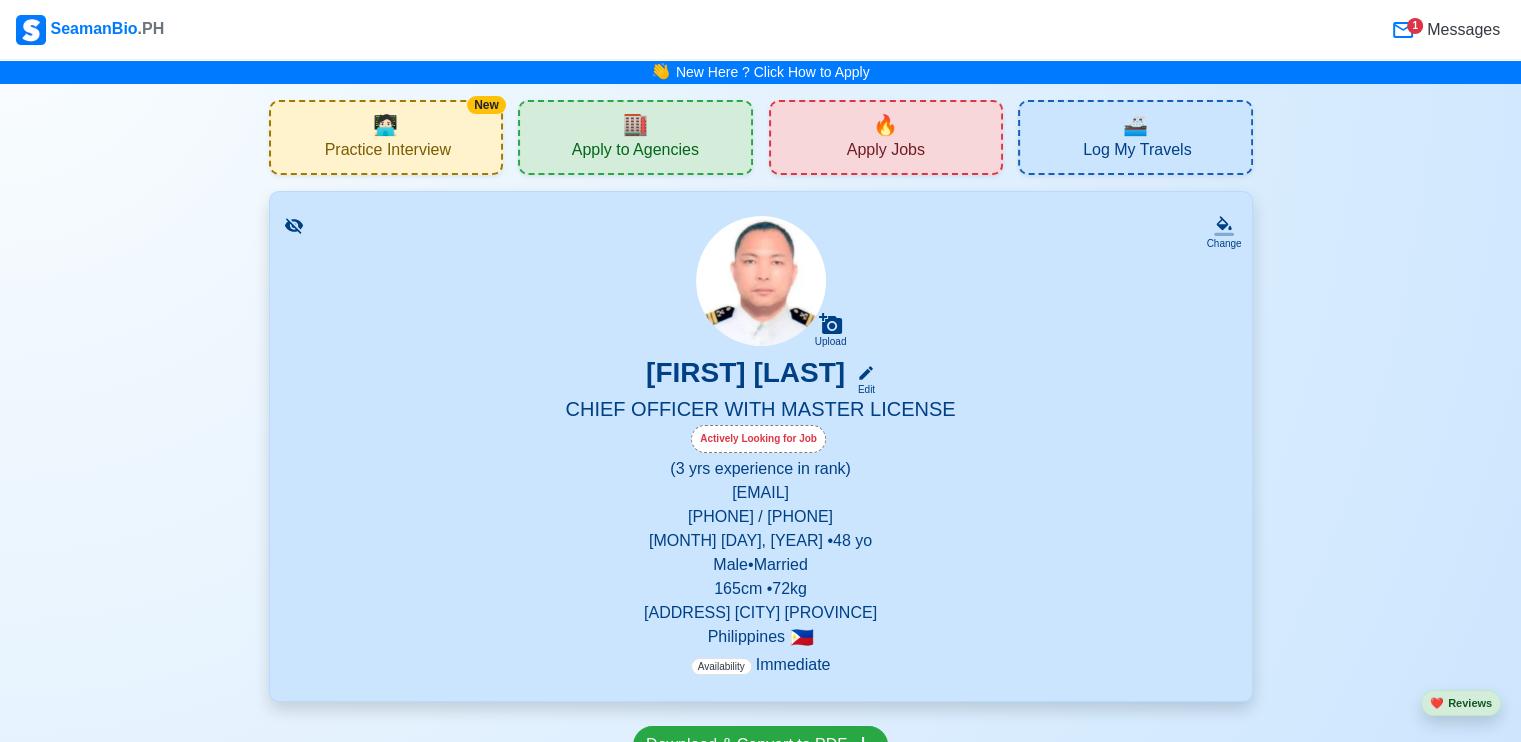 click on "Messages" at bounding box center (1461, 30) 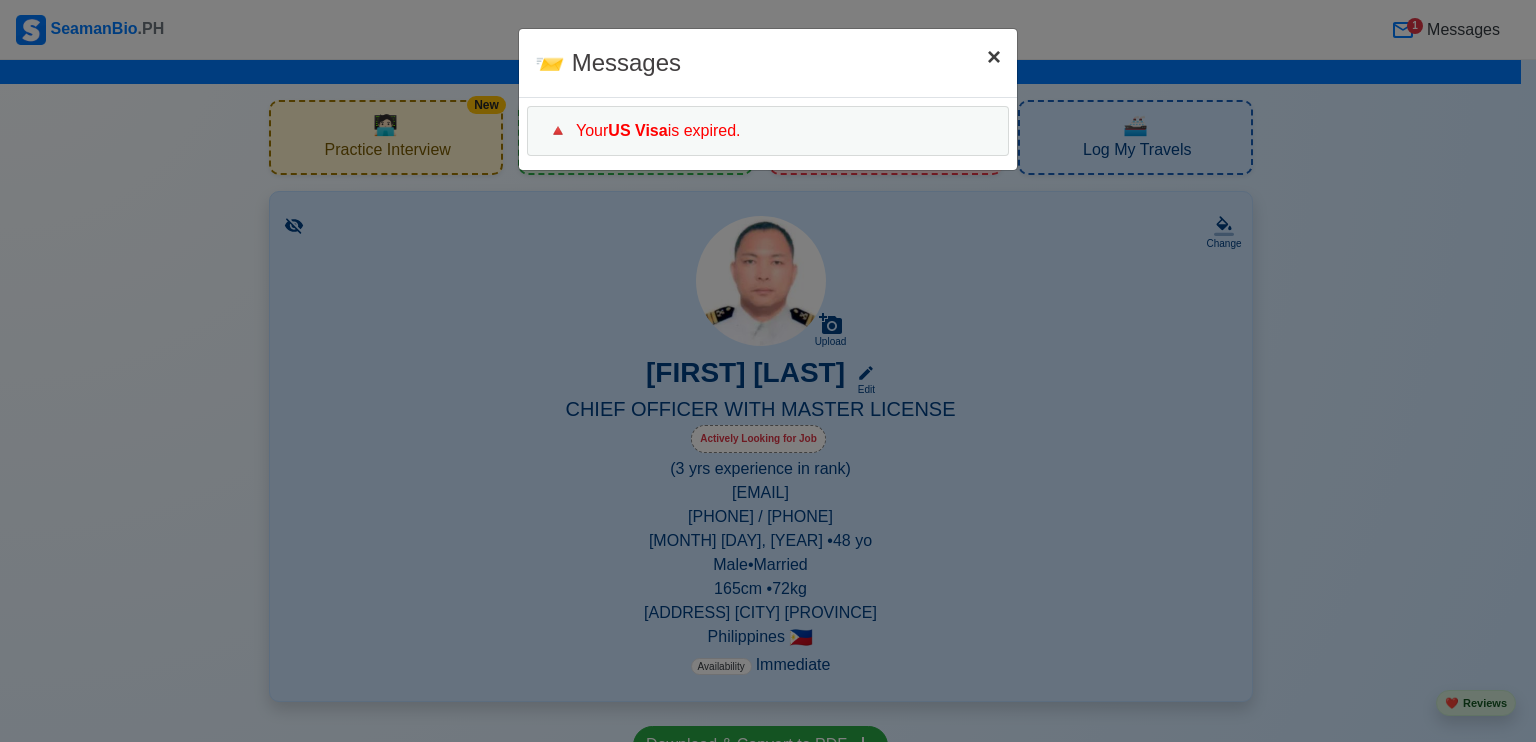 click on "×" at bounding box center [994, 56] 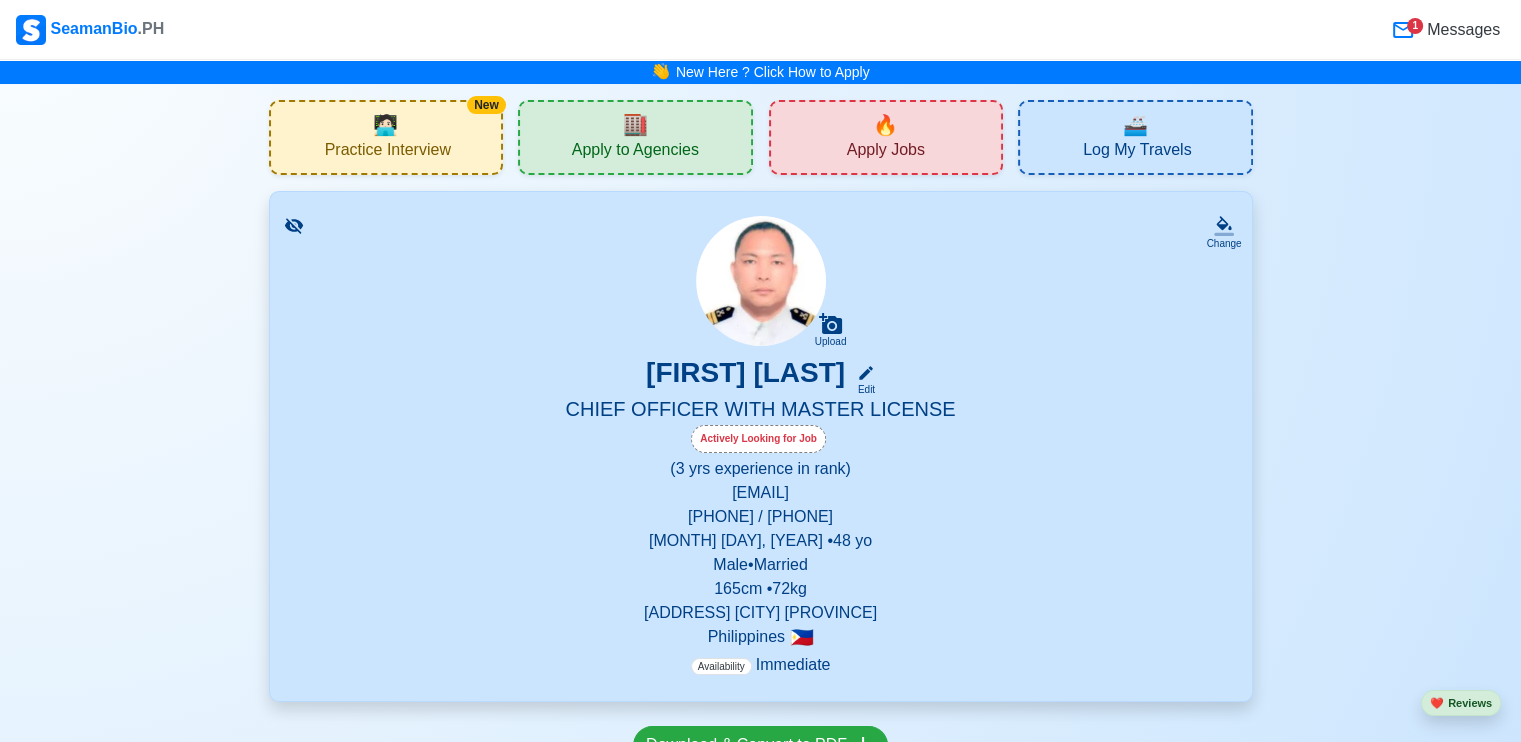 click on "Apply Jobs" at bounding box center (886, 152) 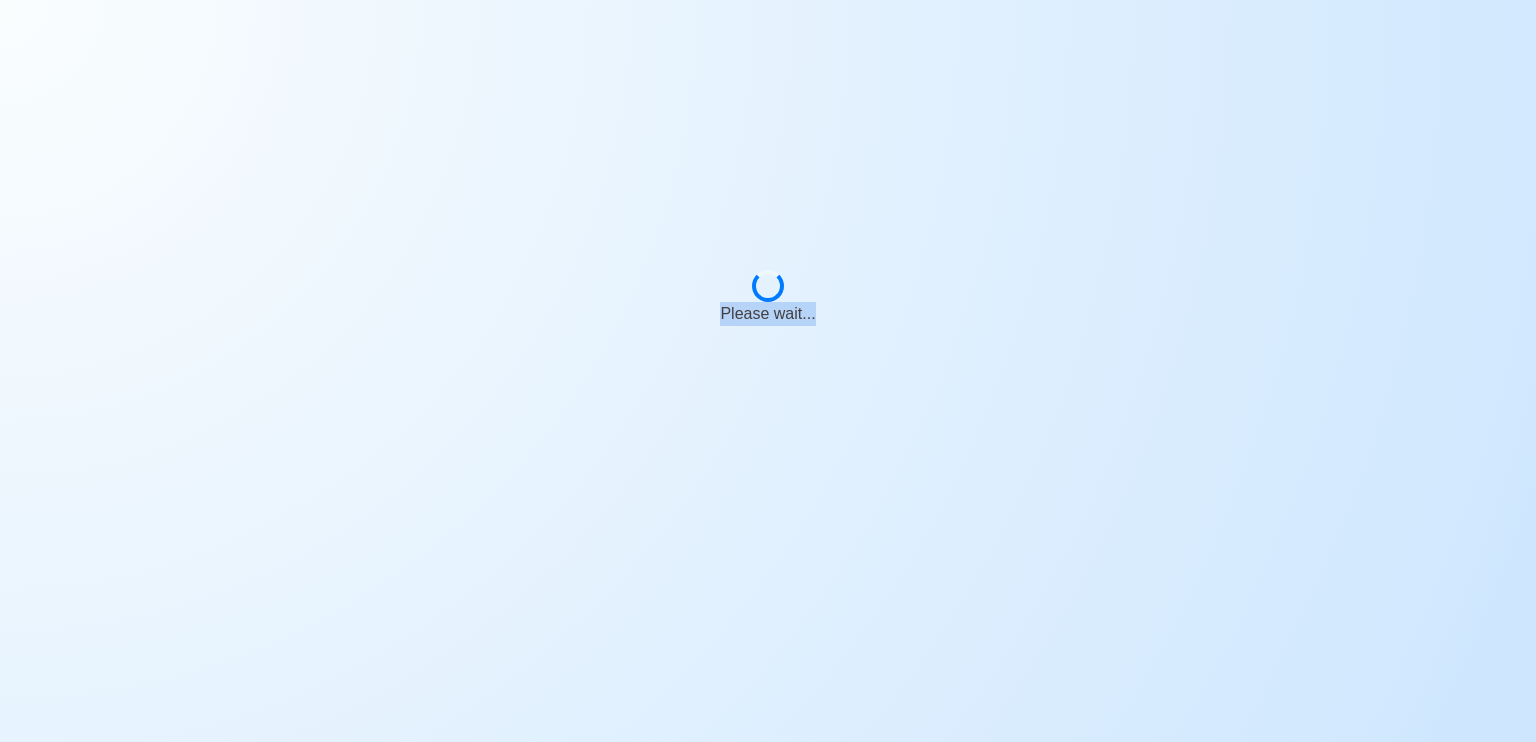 click on "Please wait..." at bounding box center [768, 289] 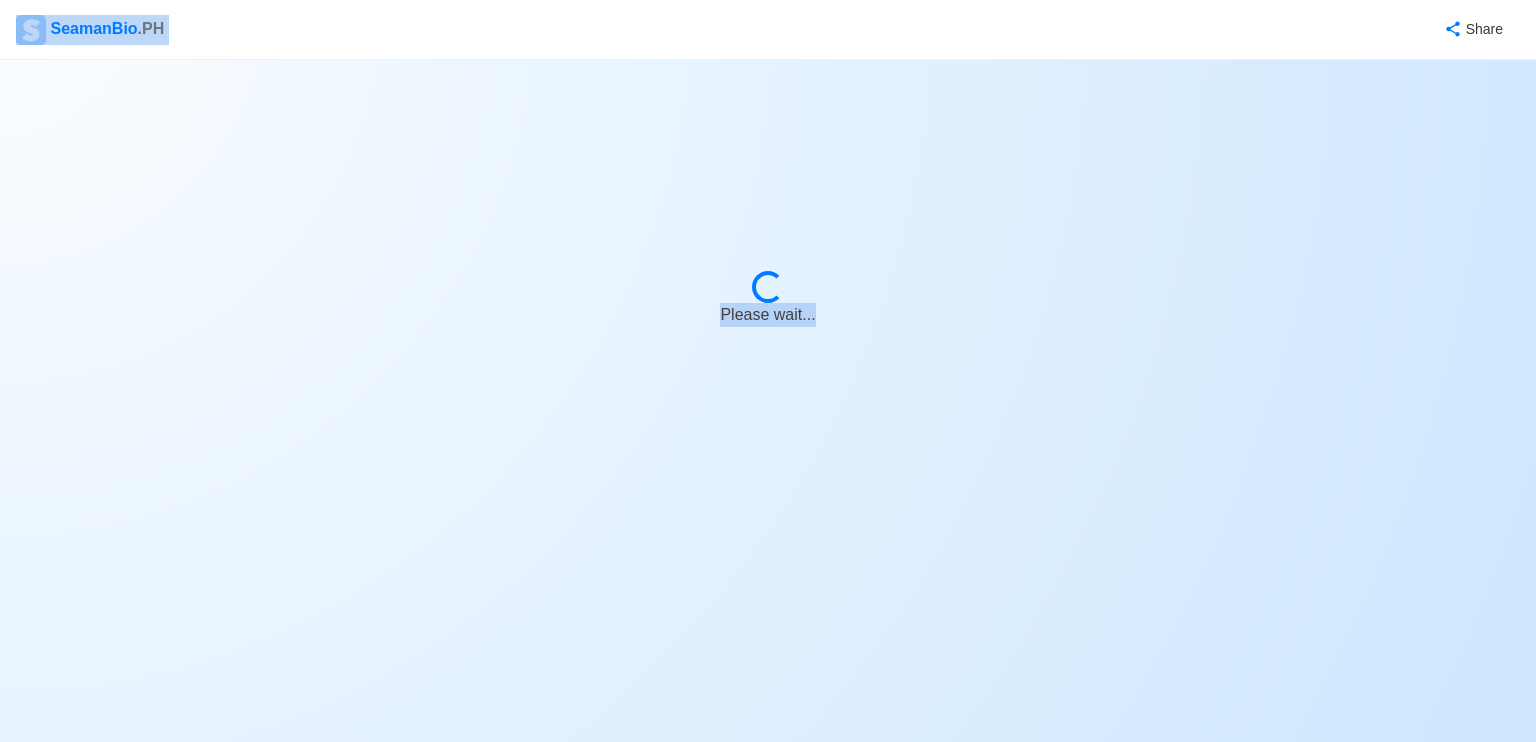 select on "Chief Officer" 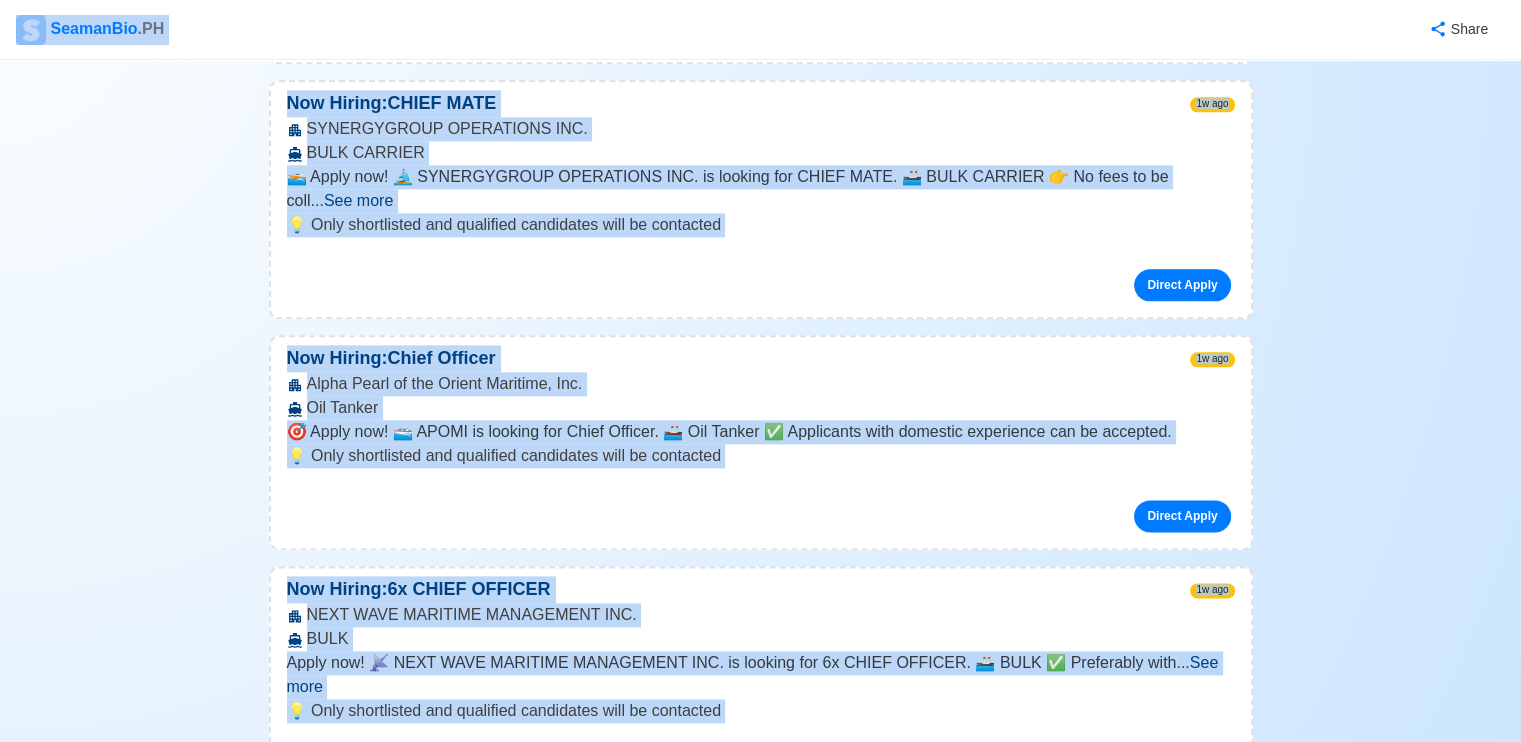 scroll, scrollTop: 10033, scrollLeft: 0, axis: vertical 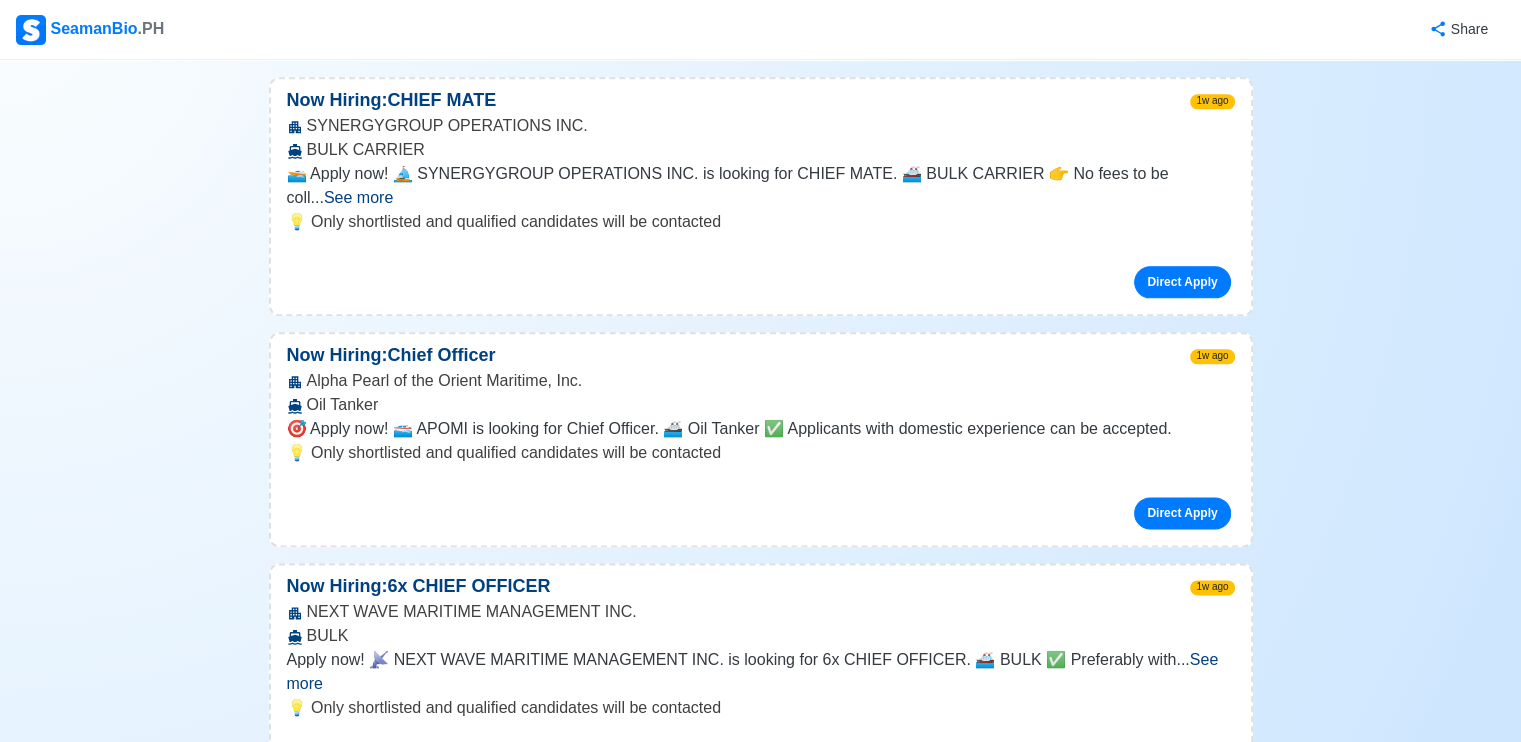 click on "See more" at bounding box center [399, 1193] 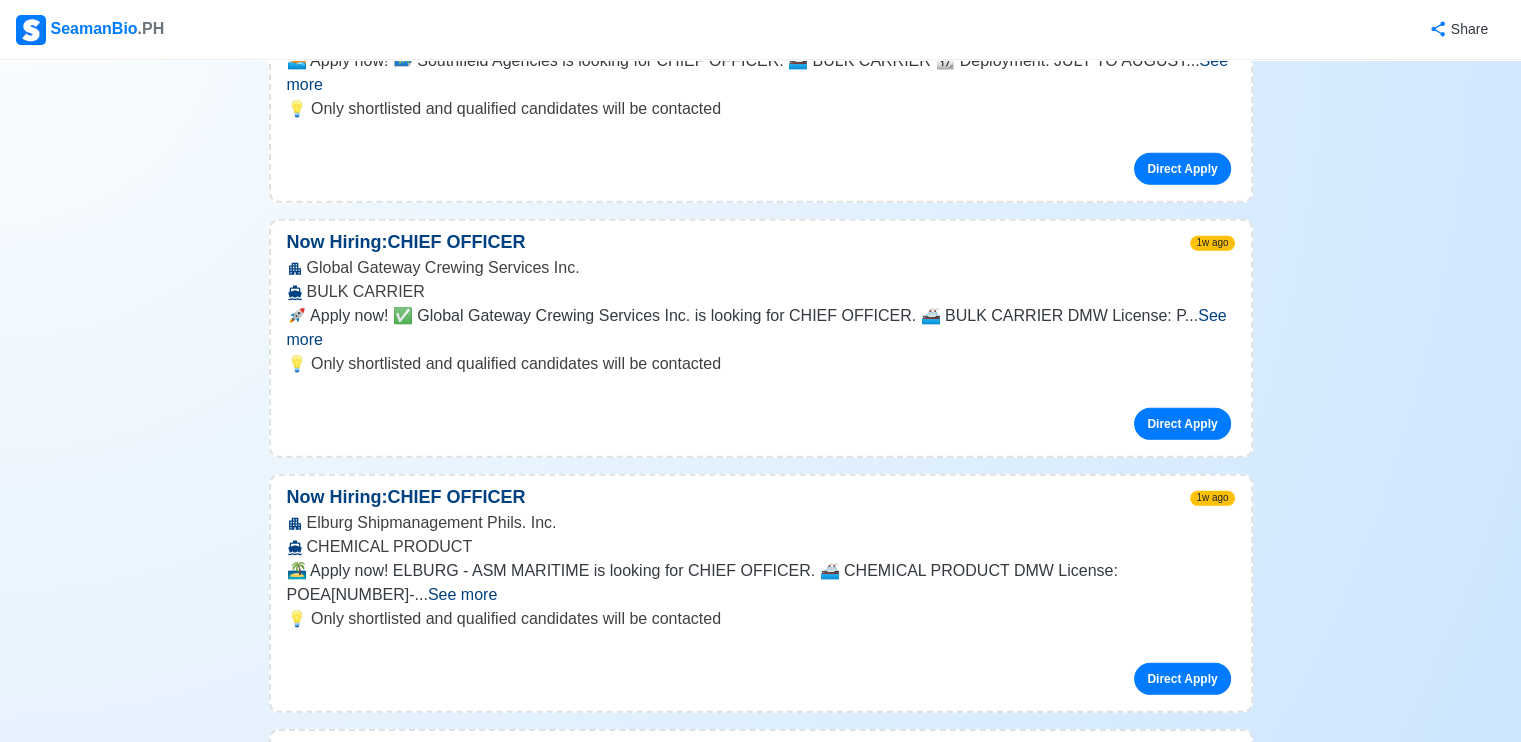 scroll, scrollTop: 14000, scrollLeft: 0, axis: vertical 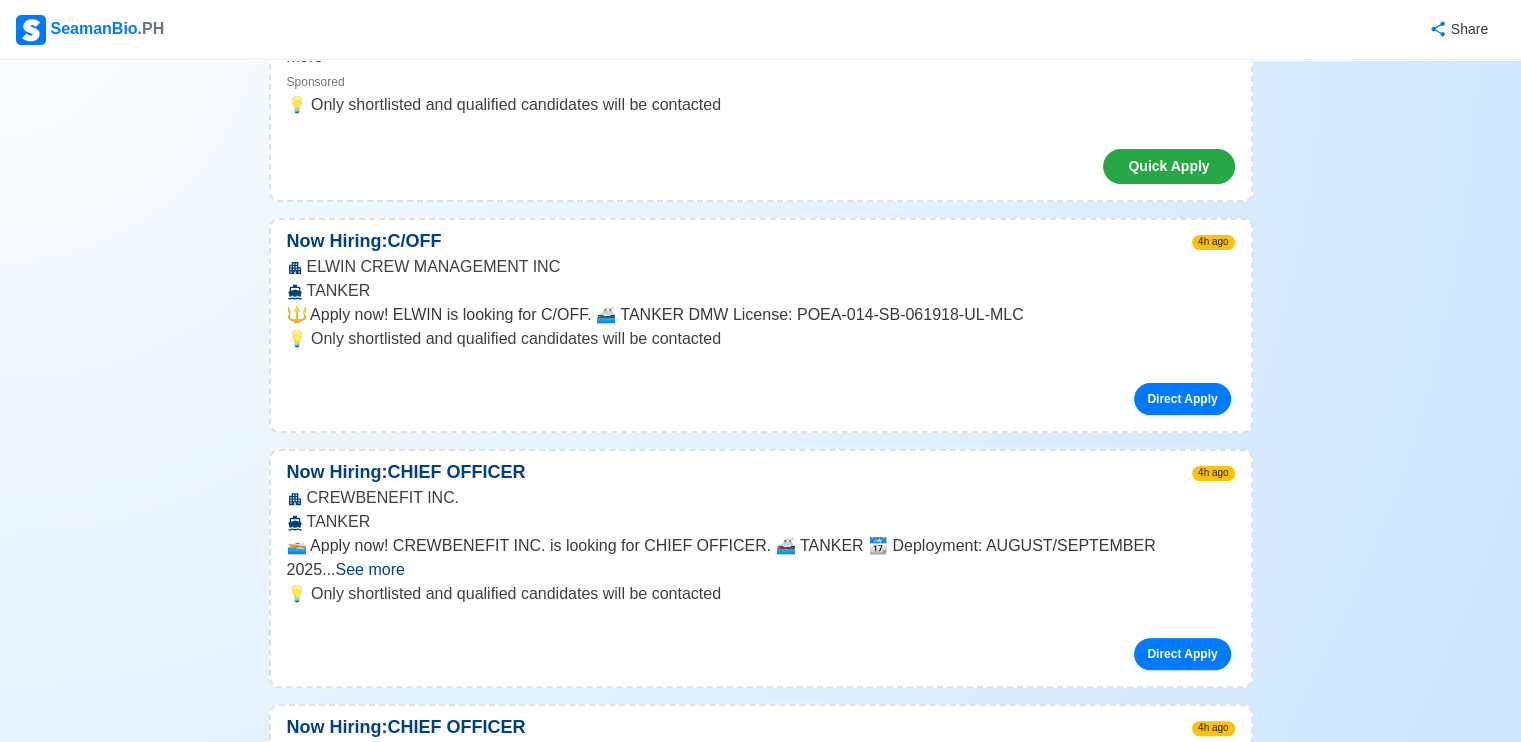 click on "See more" at bounding box center [369, 569] 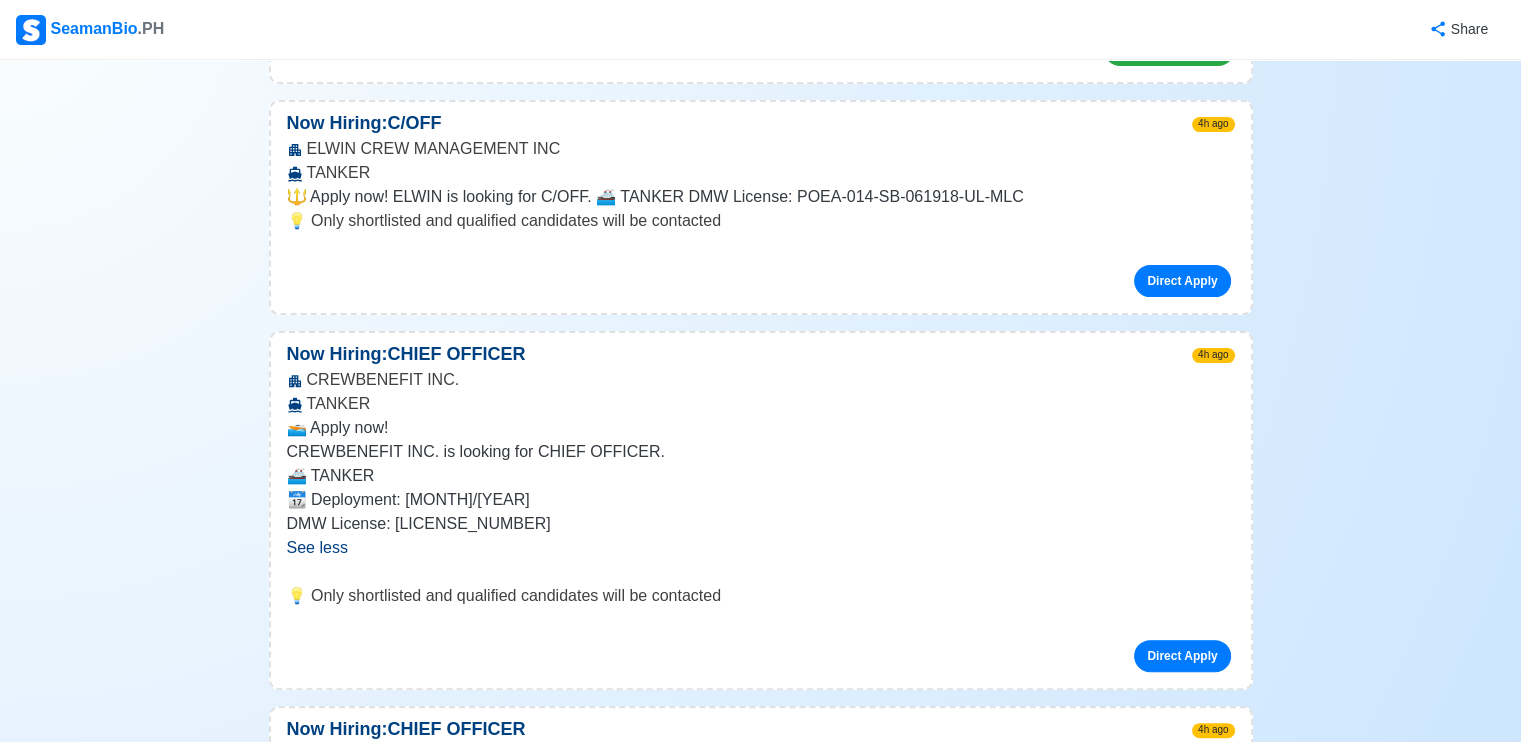 scroll, scrollTop: 700, scrollLeft: 0, axis: vertical 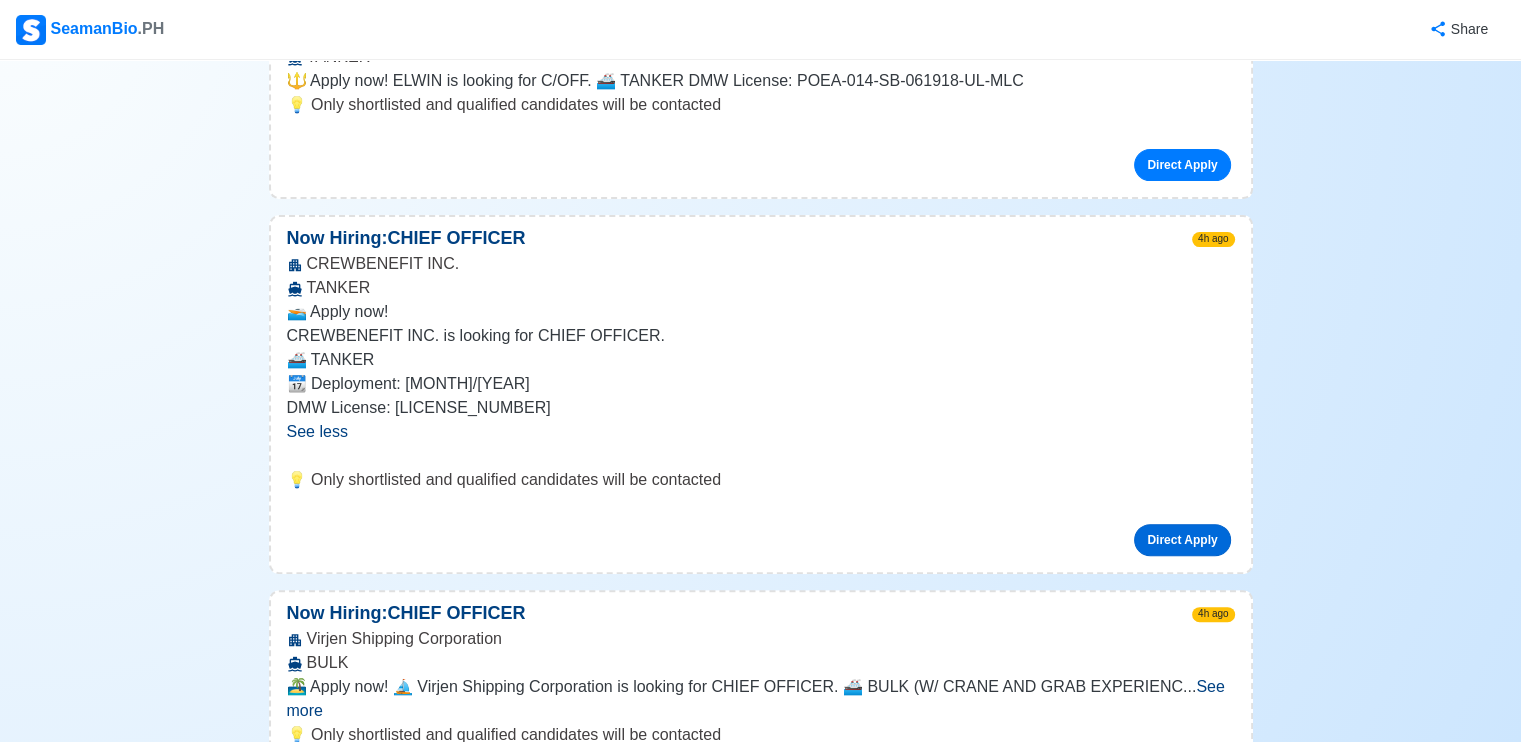 click on "Direct Apply" at bounding box center [1182, 540] 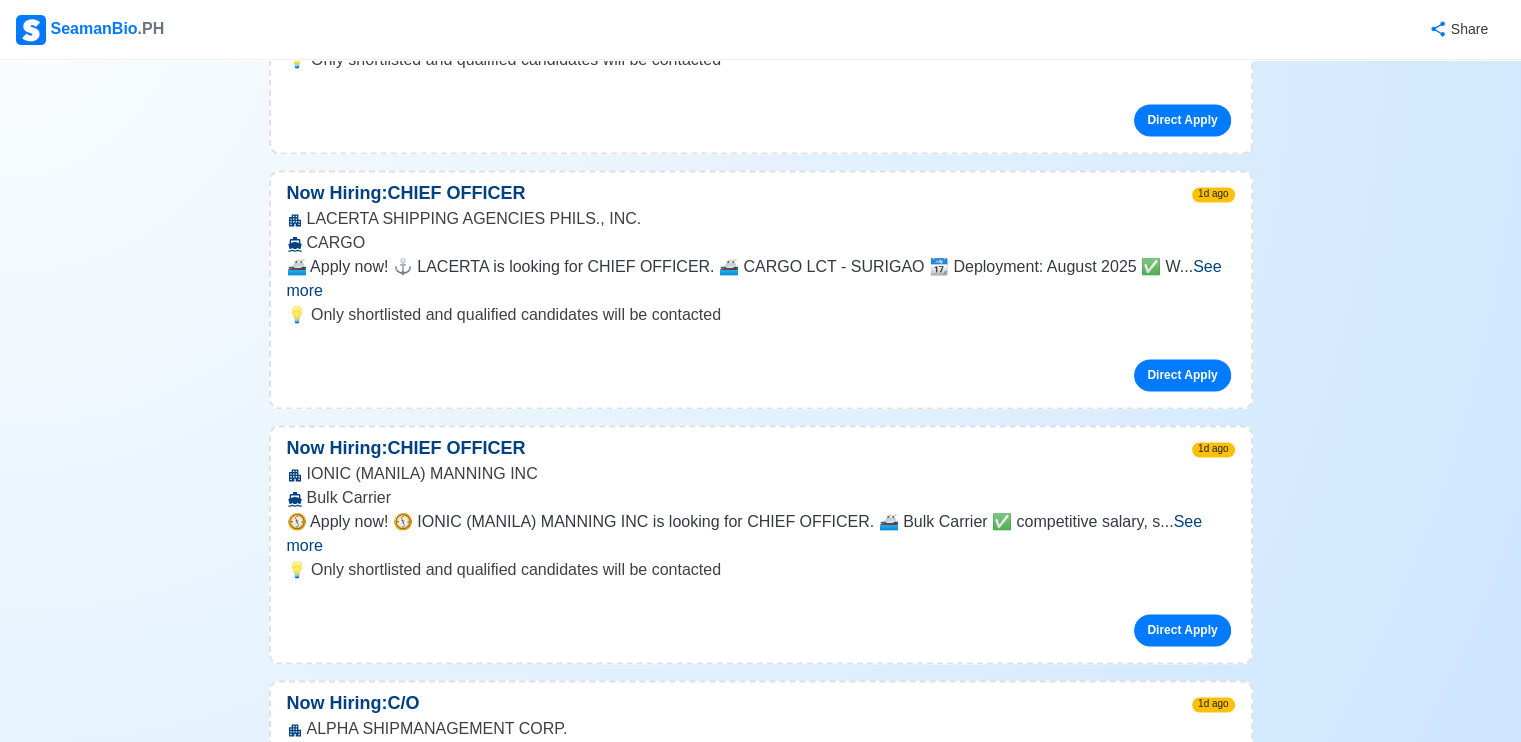 scroll, scrollTop: 2566, scrollLeft: 0, axis: vertical 